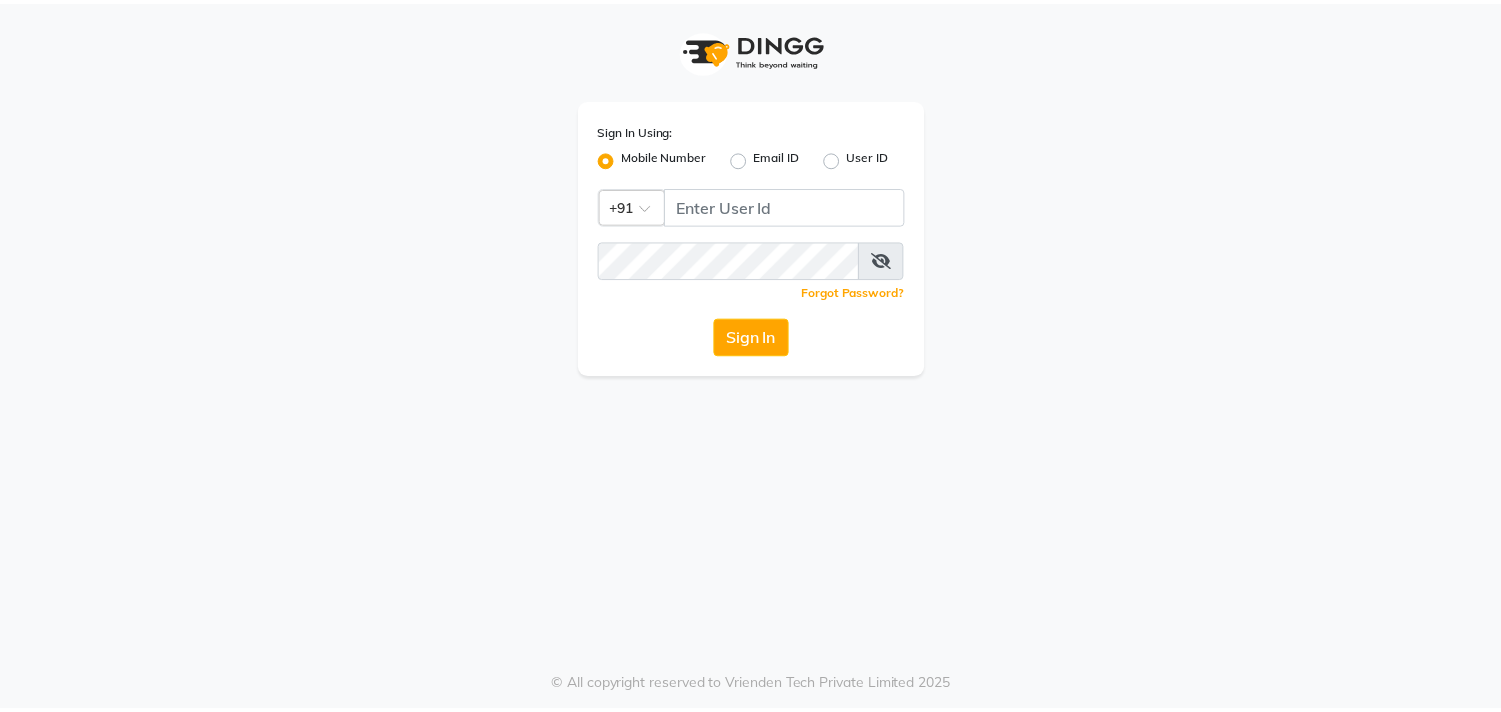 scroll, scrollTop: 0, scrollLeft: 0, axis: both 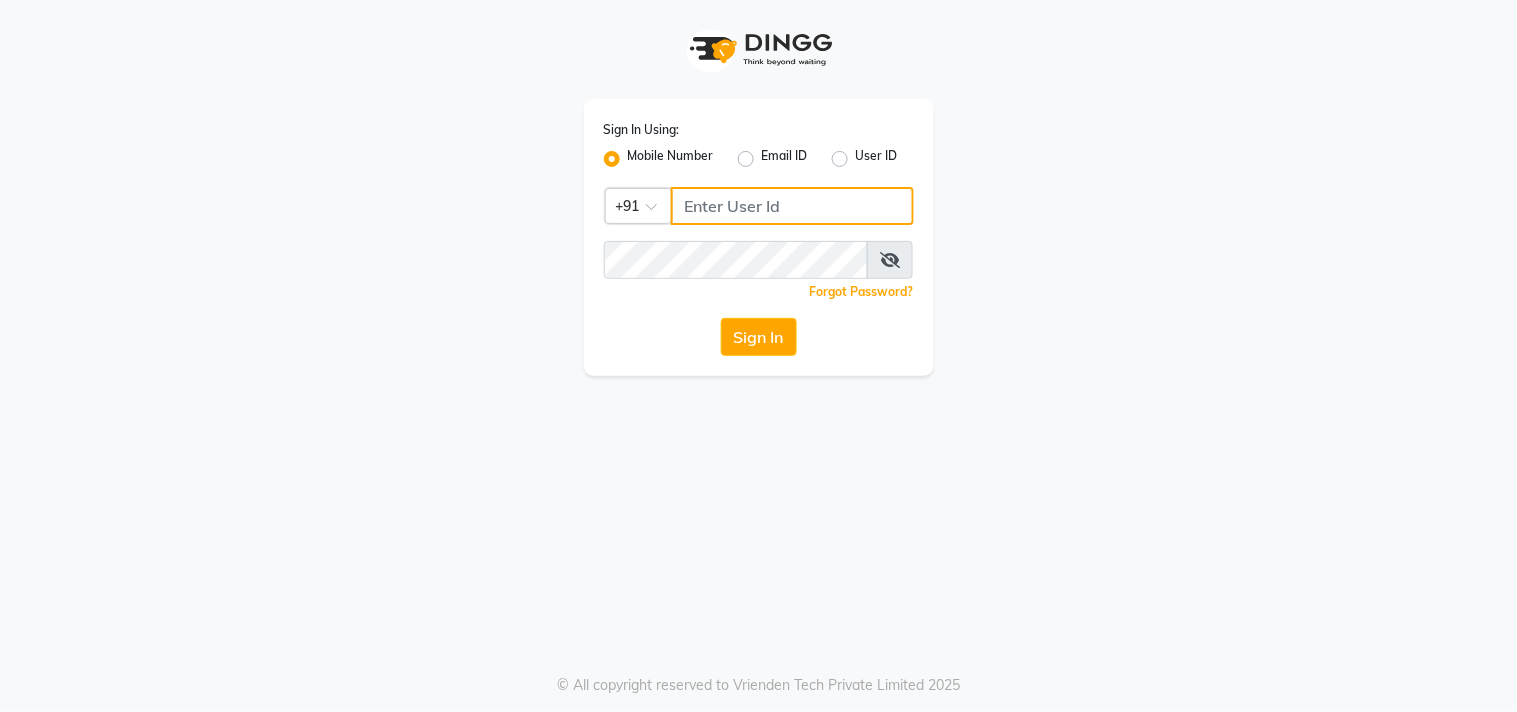 click 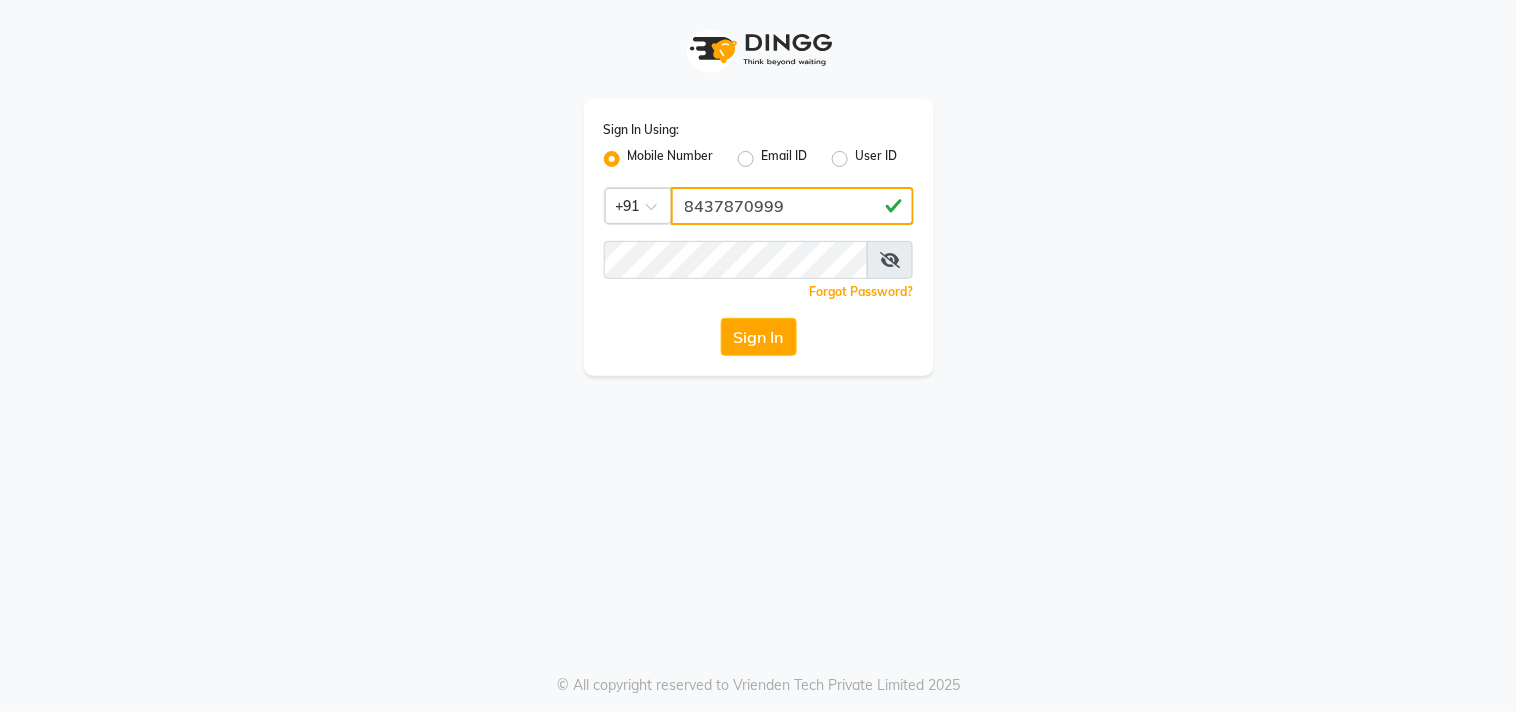 click on "8437870999" 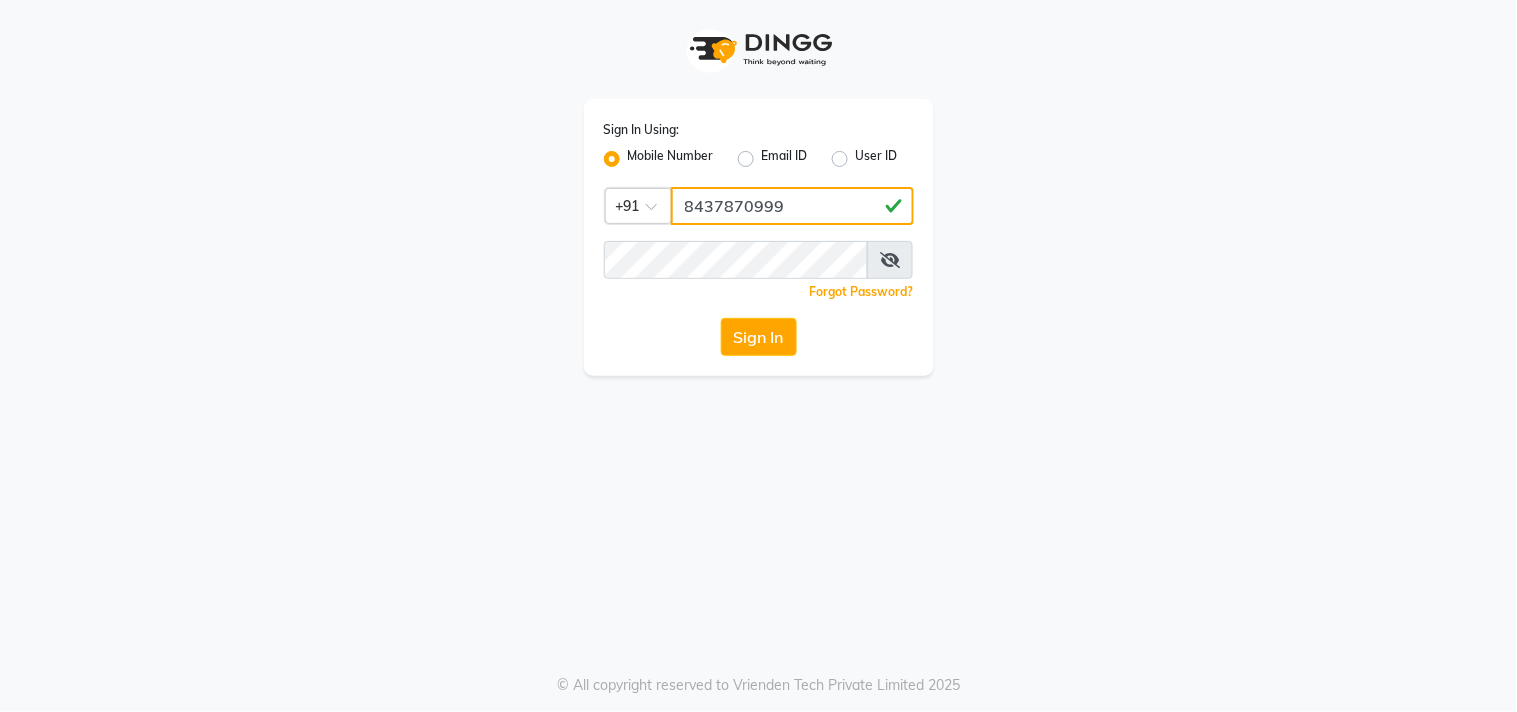 type on "8437870999" 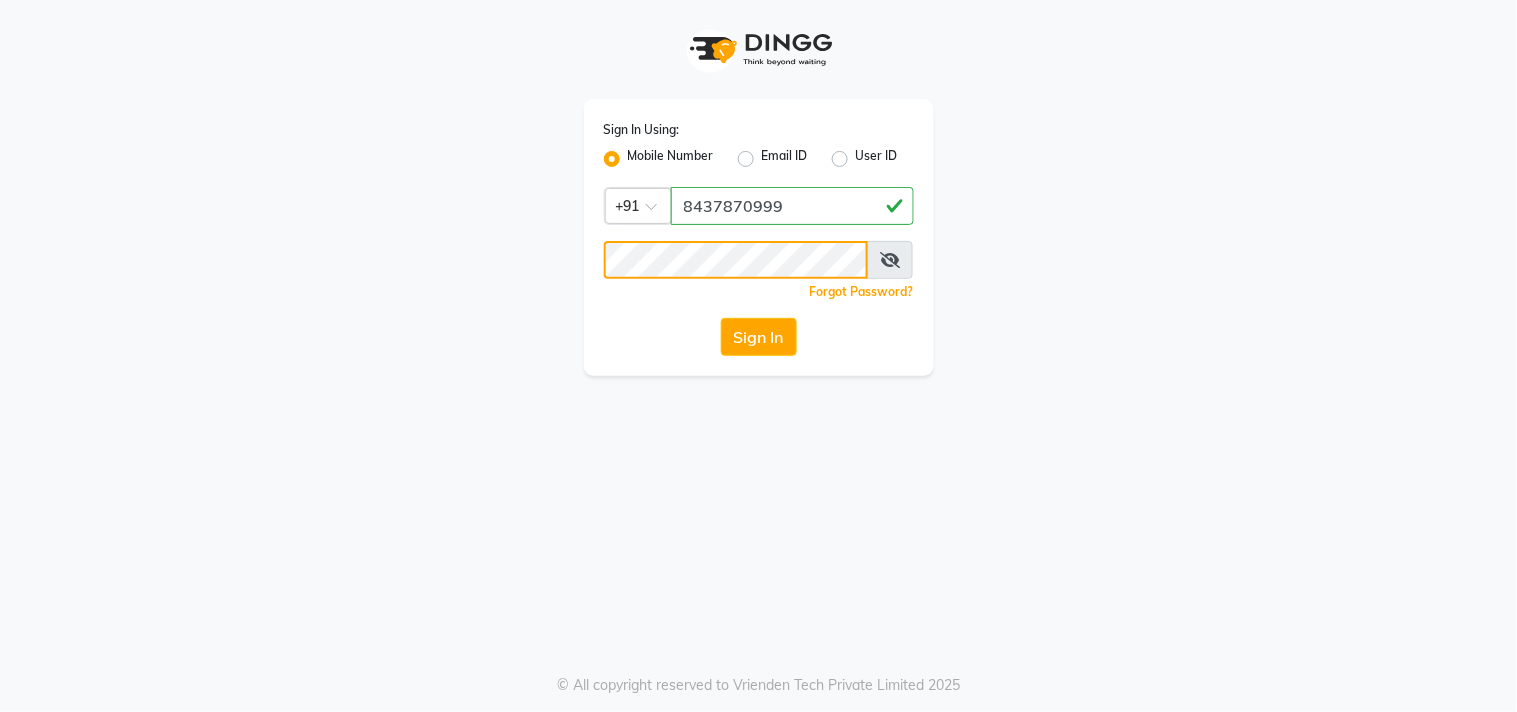 click on "Sign In" 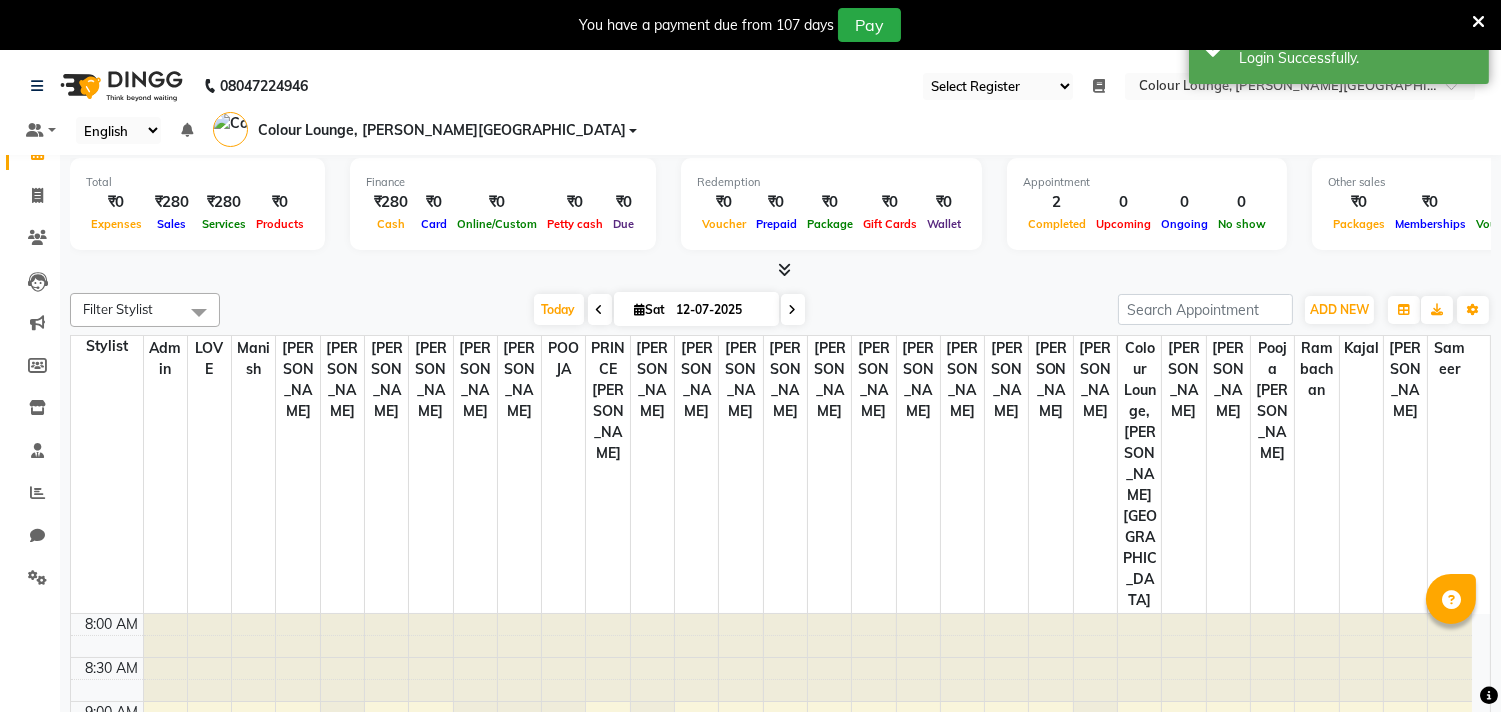 select on "67" 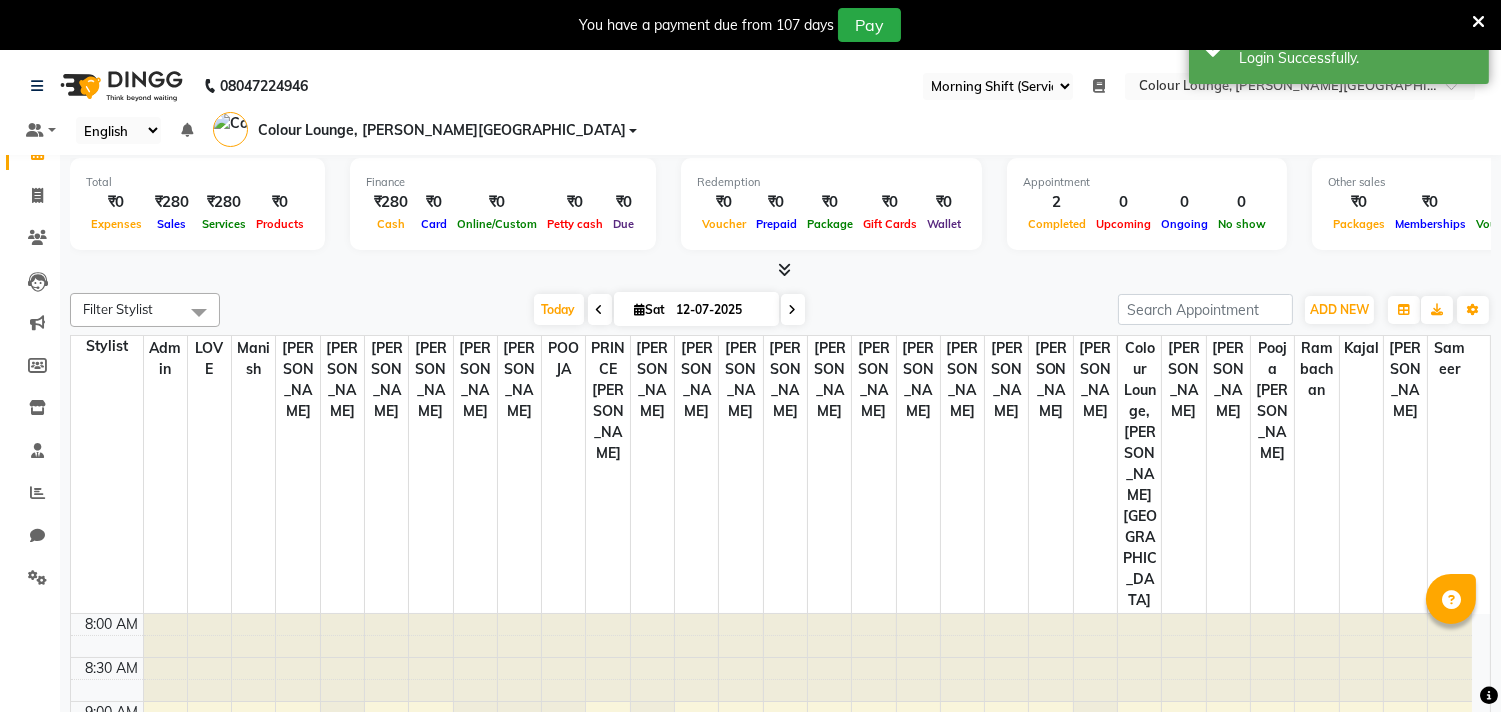 scroll, scrollTop: 355, scrollLeft: 0, axis: vertical 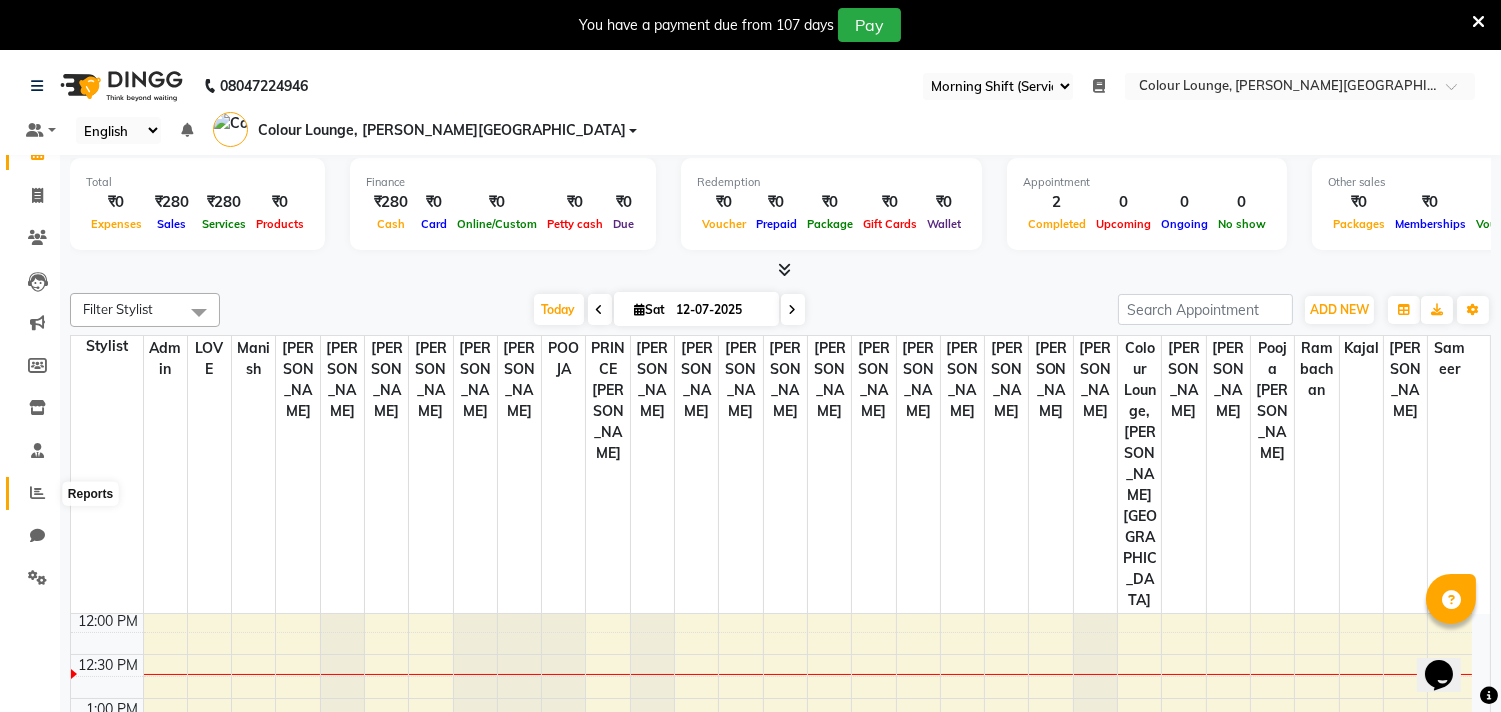 click 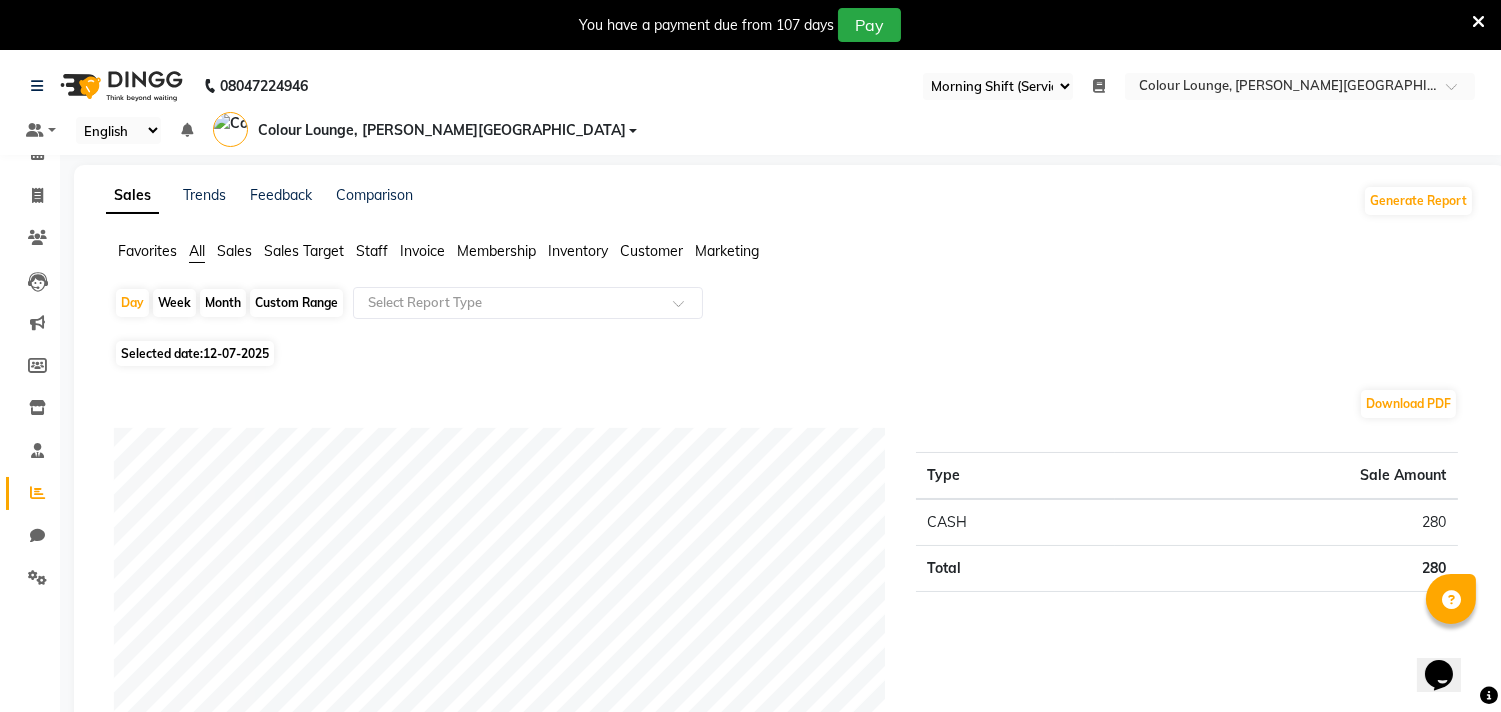 click on "Favorites" 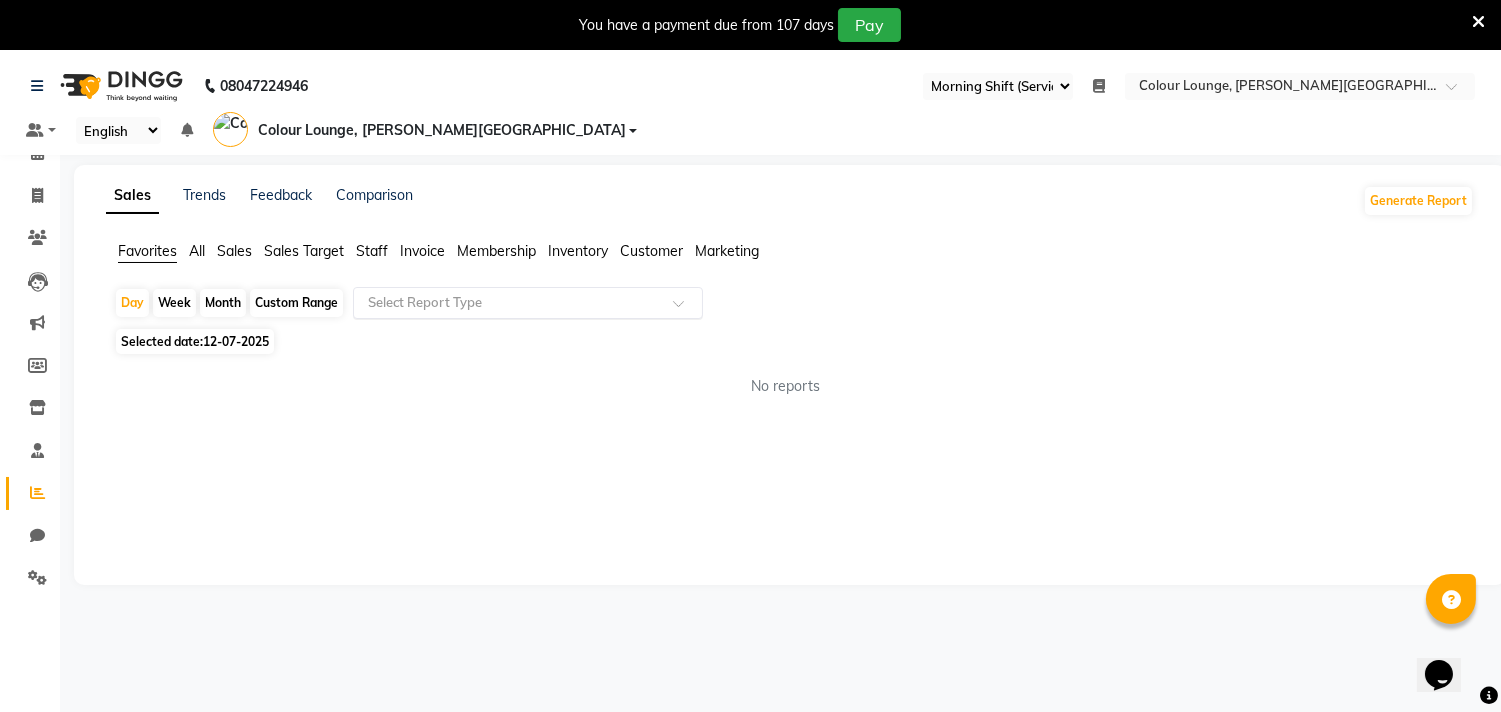click 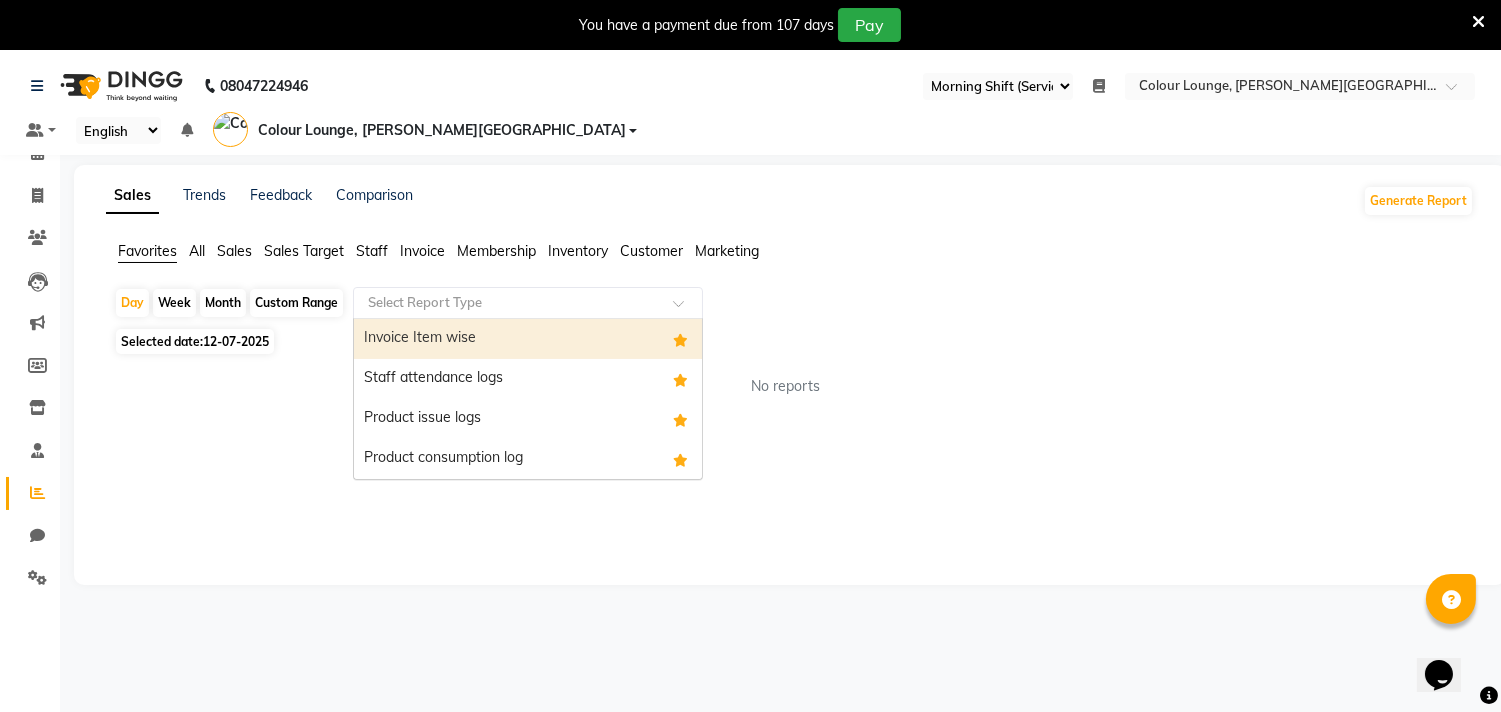click on "Invoice Item wise" at bounding box center [528, 339] 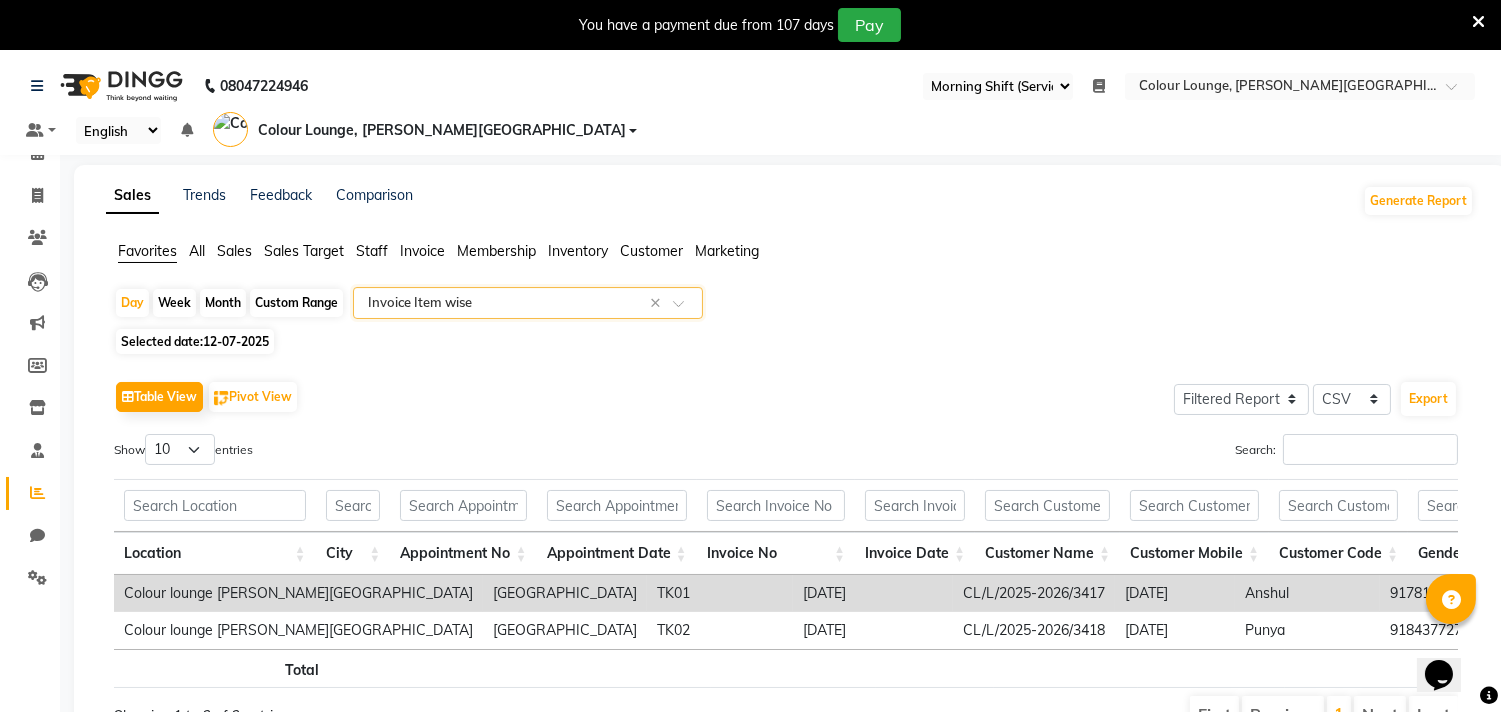 click on "12-07-2025" 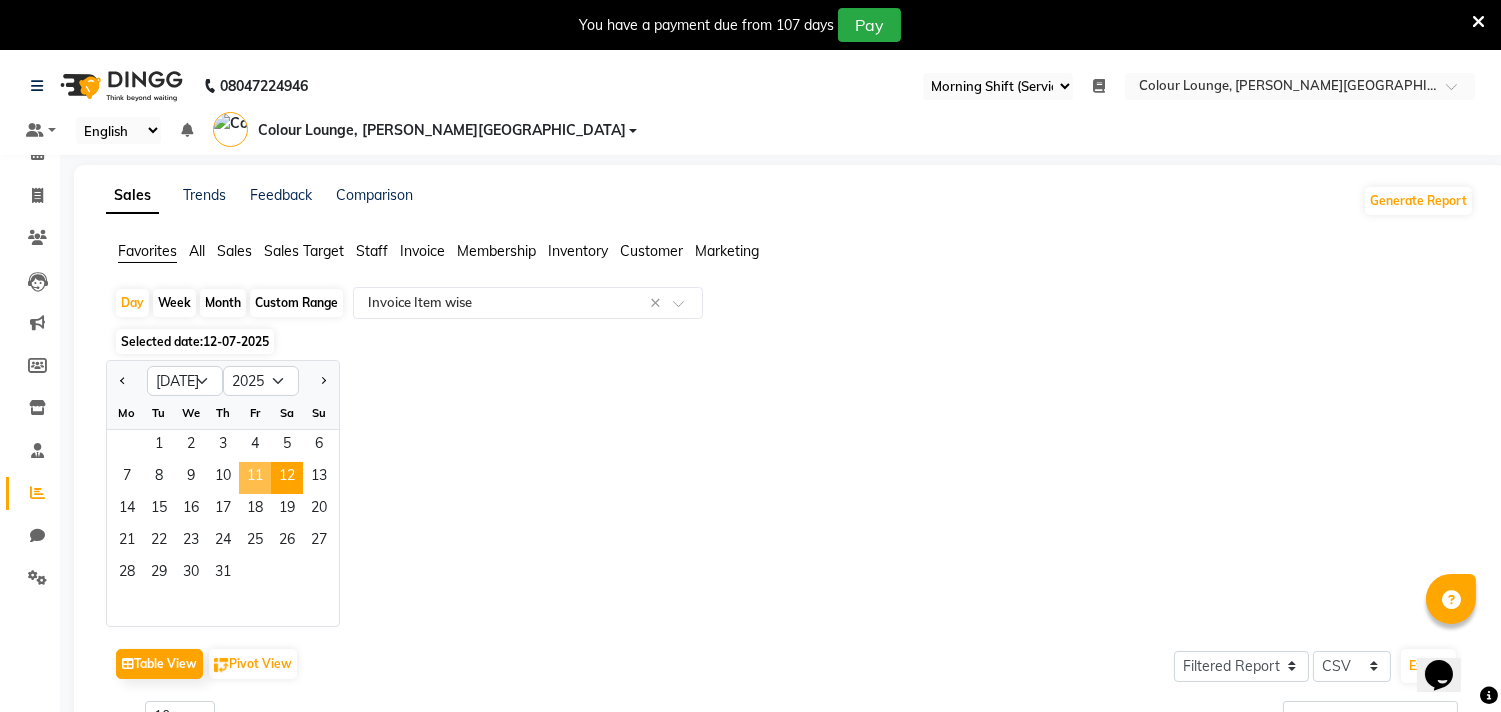 click on "11" 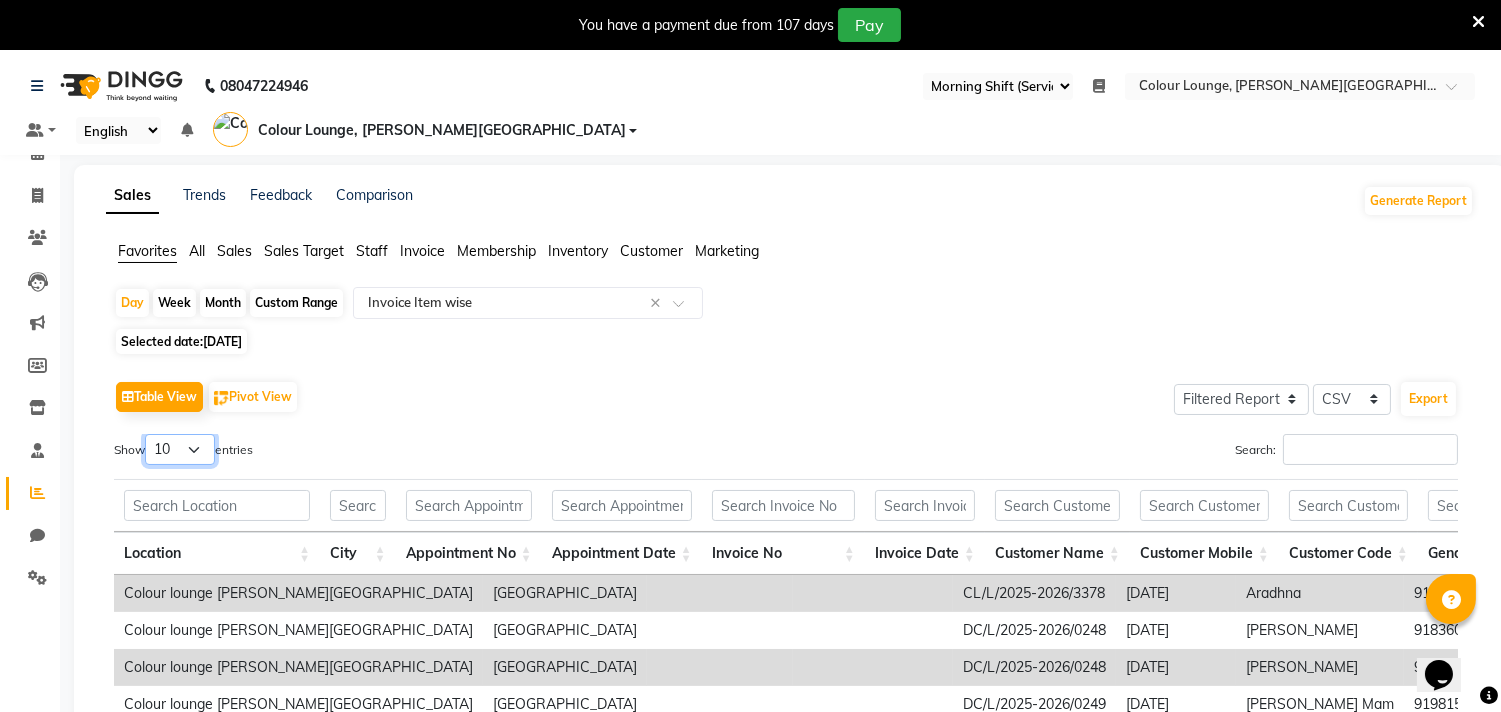 click on "10 25 50 100" at bounding box center [180, 449] 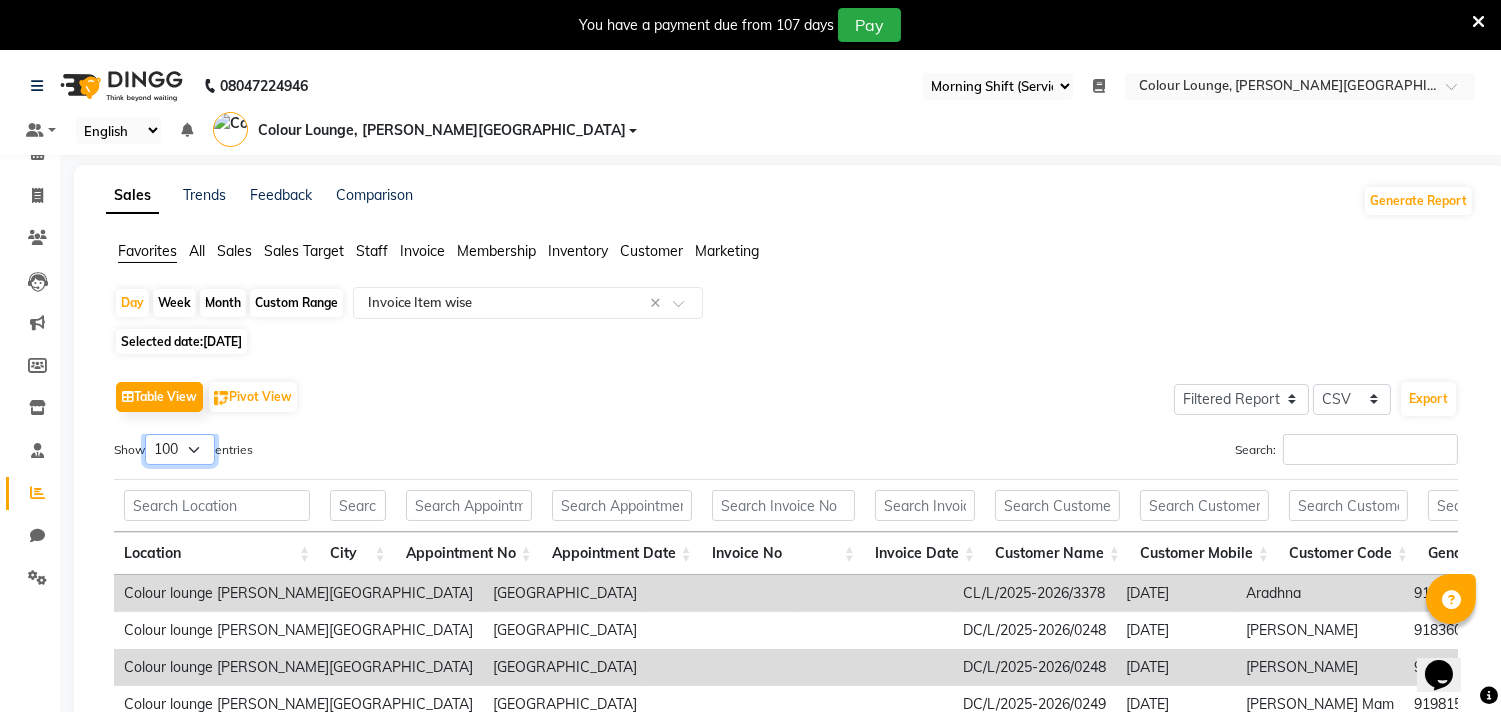 click on "10 25 50 100" at bounding box center (180, 449) 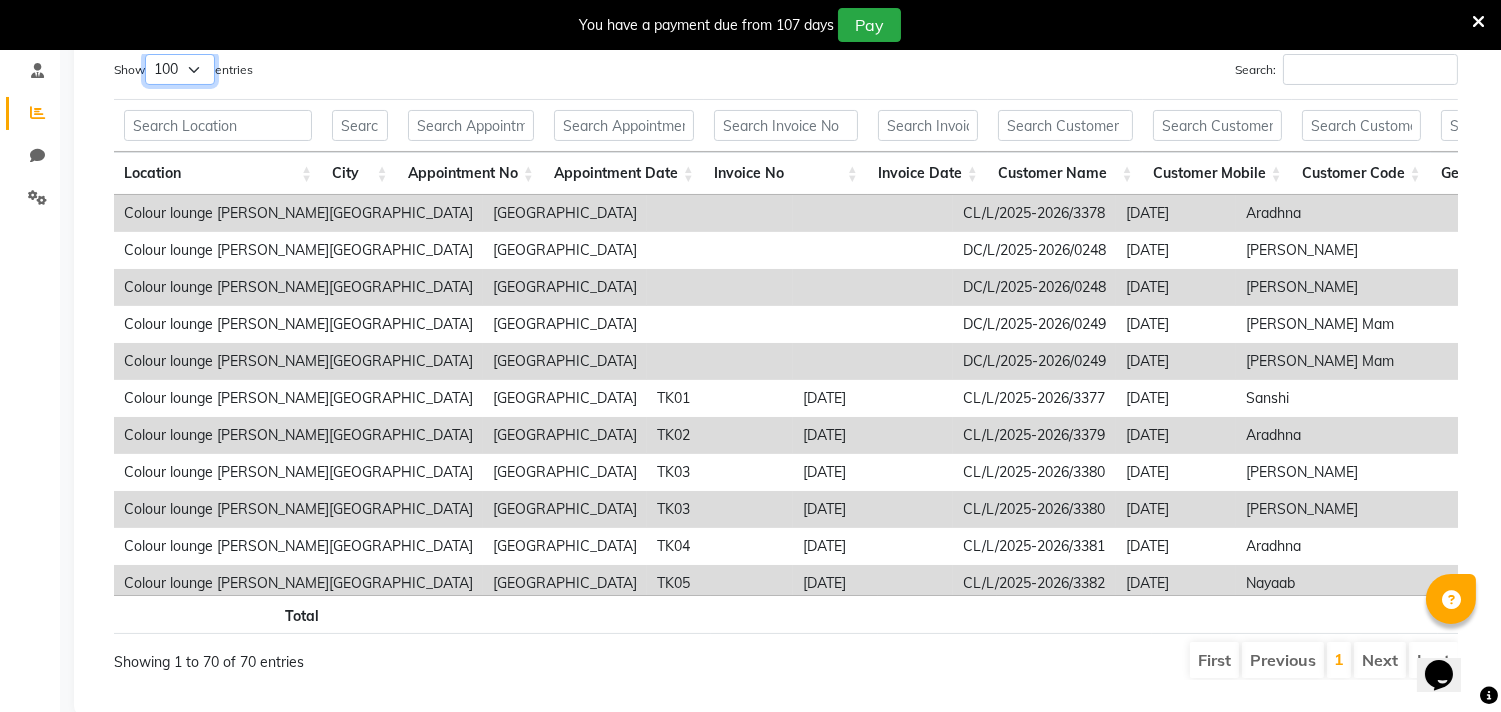 scroll, scrollTop: 371, scrollLeft: 0, axis: vertical 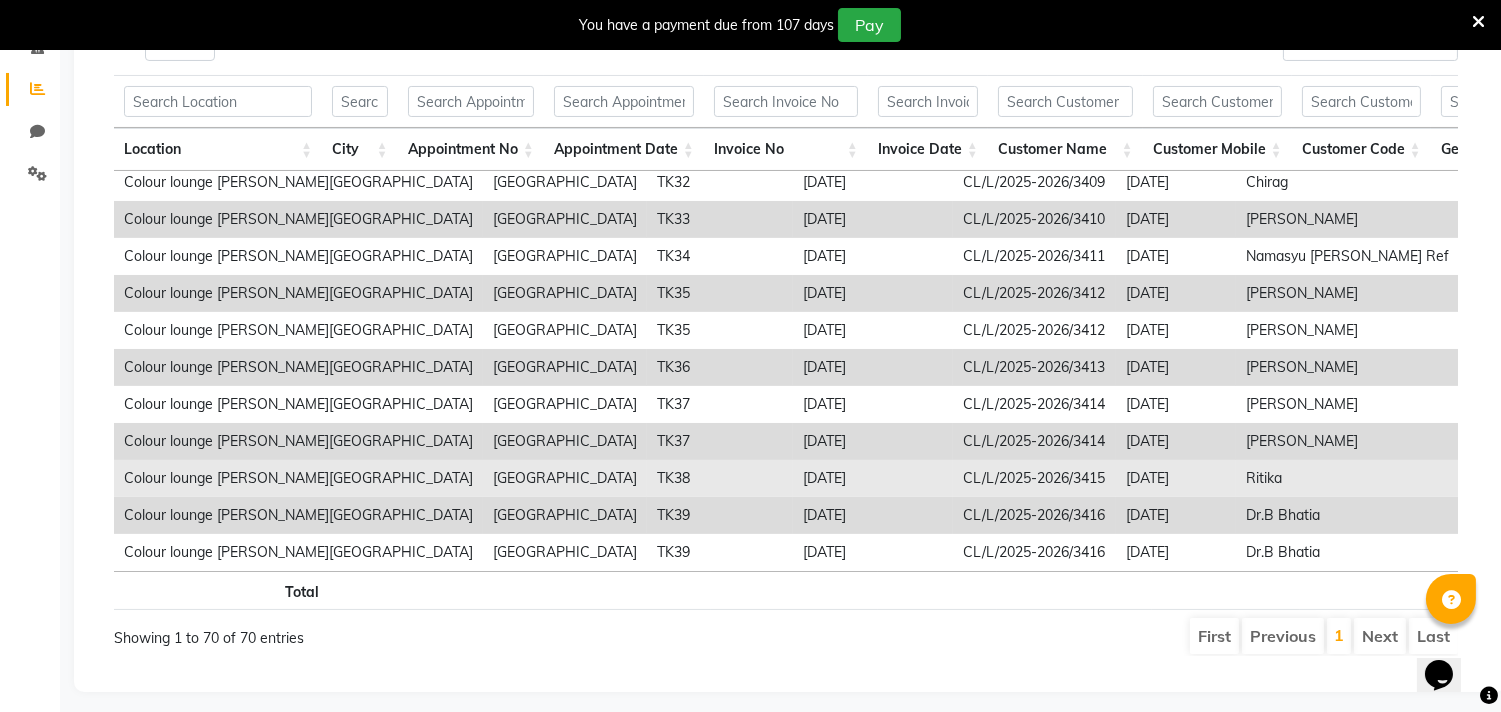 click on "919855620192" at bounding box center (1533, 478) 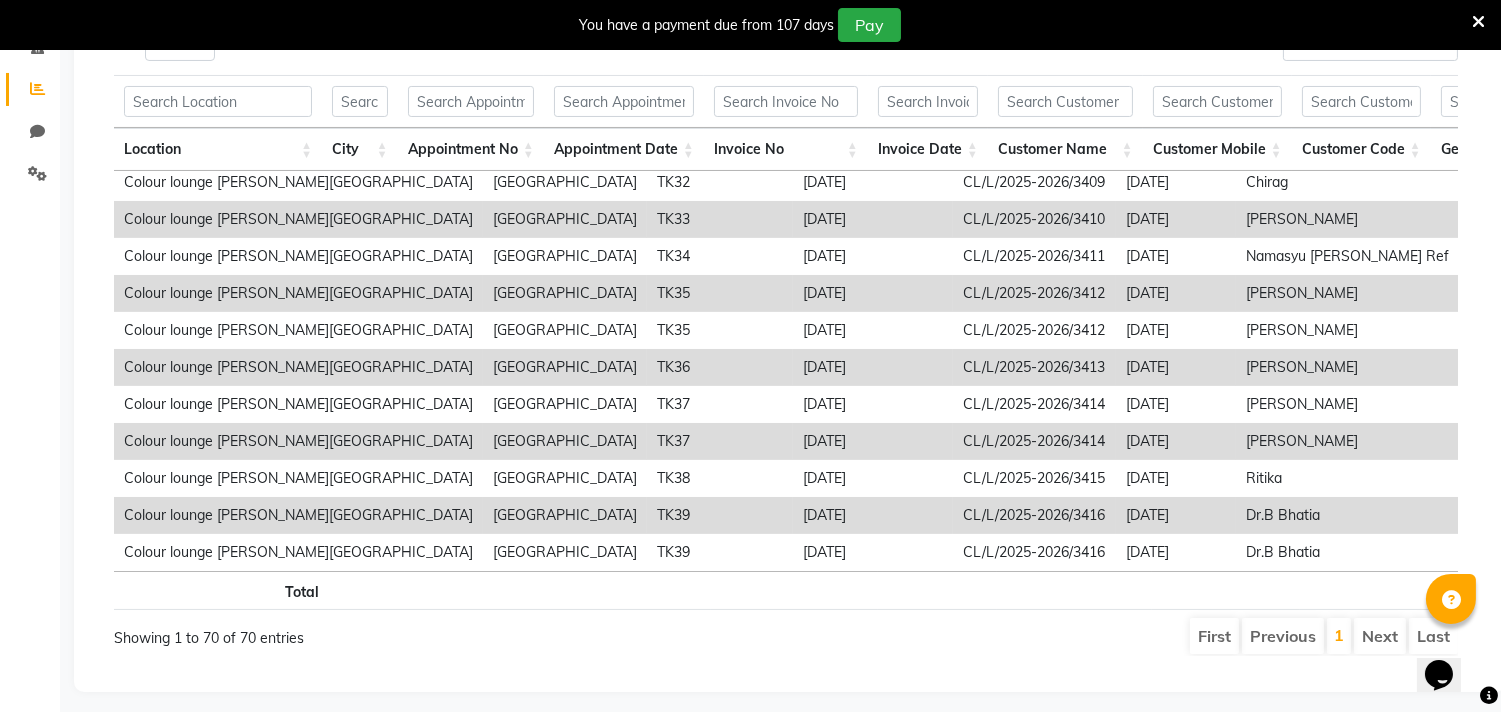 scroll, scrollTop: 0, scrollLeft: 0, axis: both 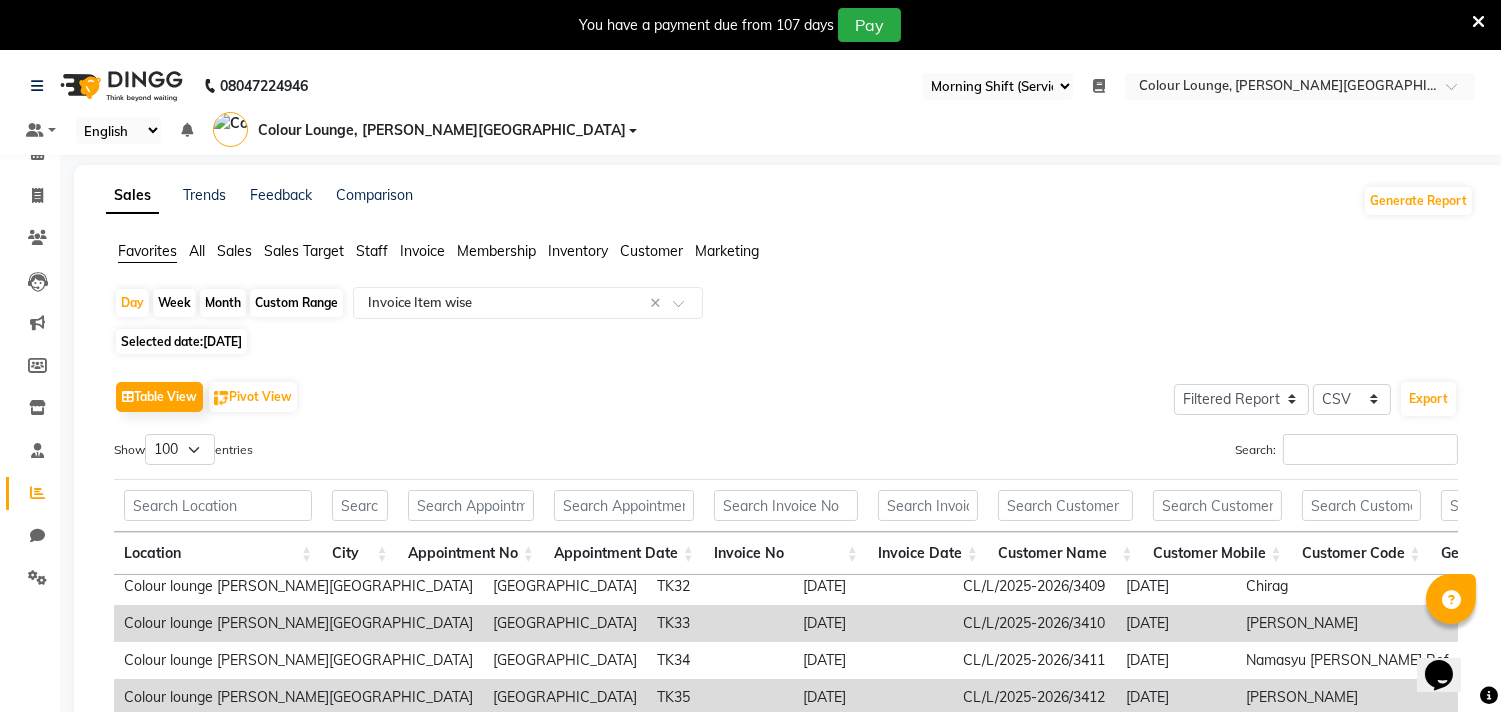 click at bounding box center [1478, 22] 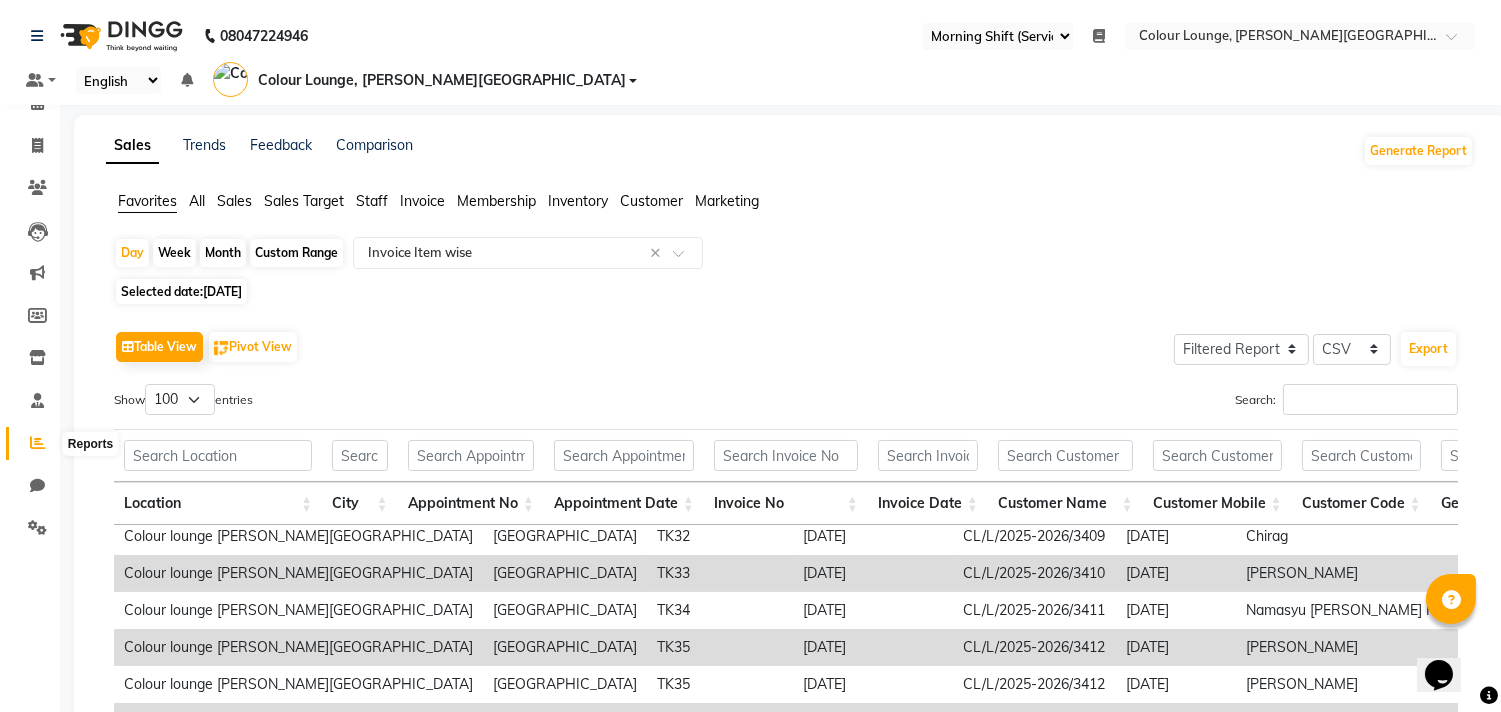click 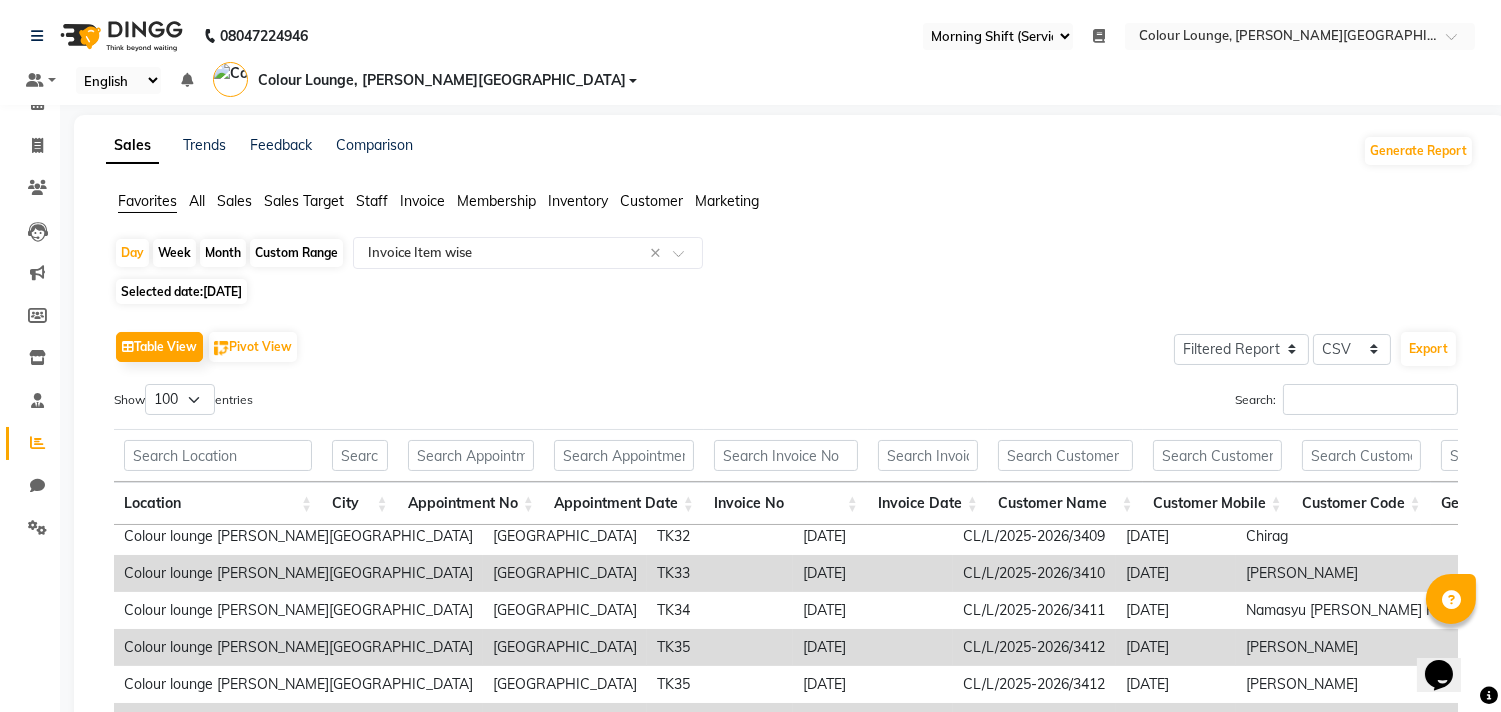 click on "Sales" 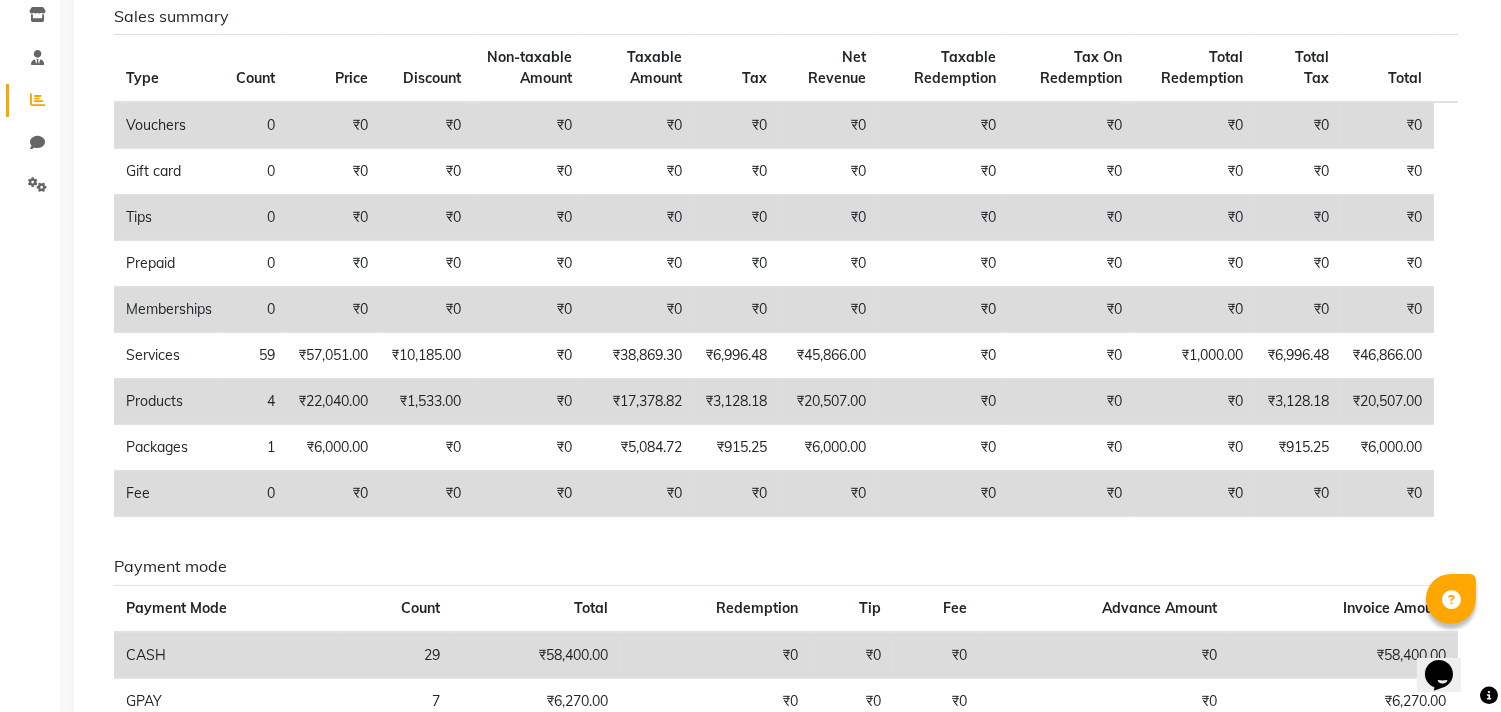 scroll, scrollTop: 345, scrollLeft: 0, axis: vertical 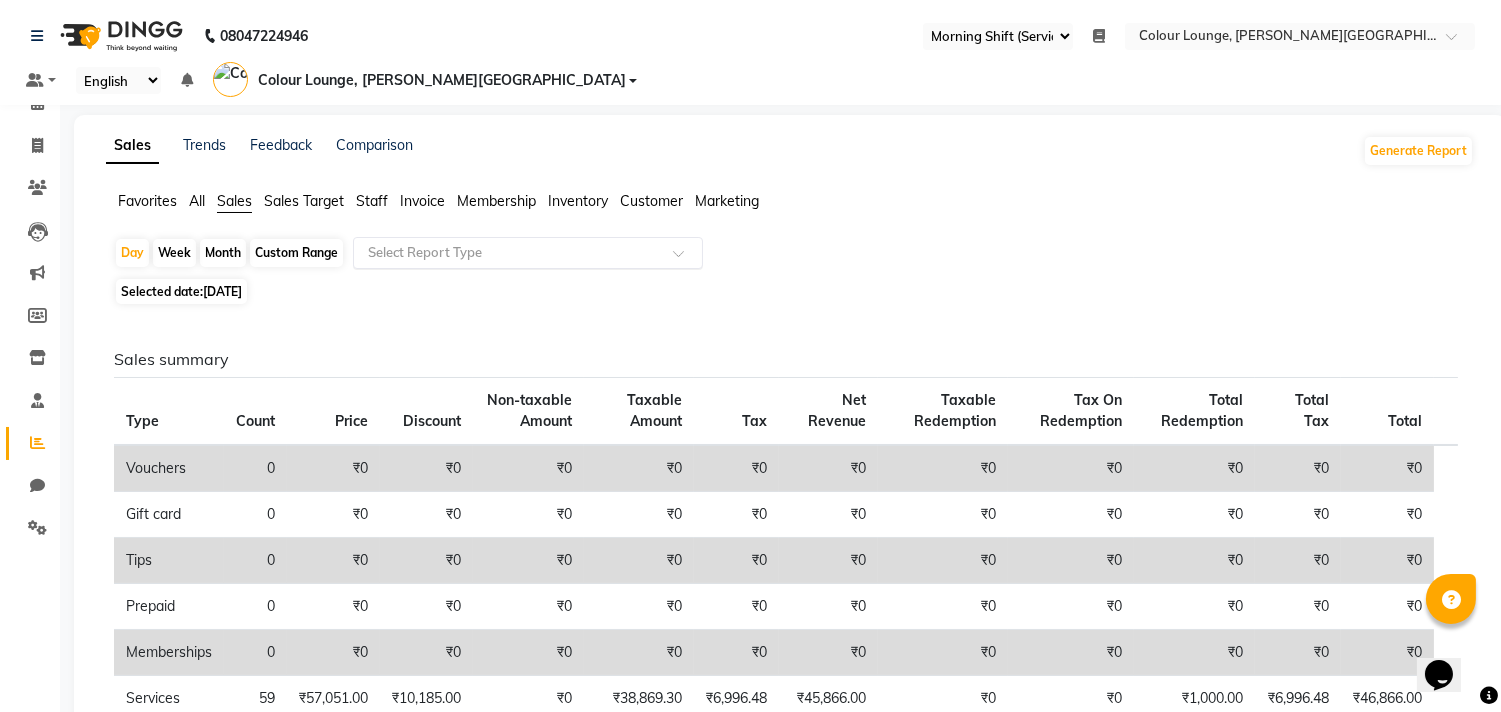 click 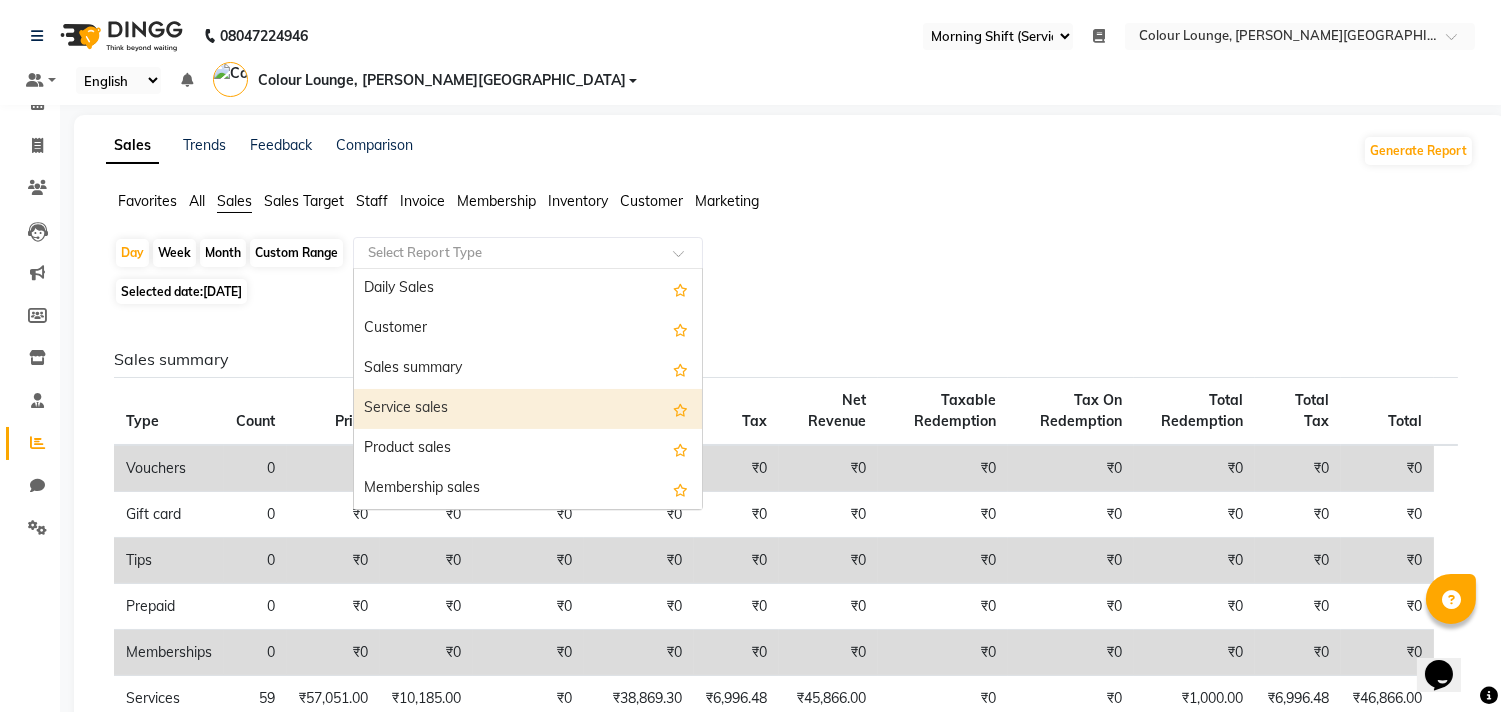 click on "Service sales" at bounding box center (528, 409) 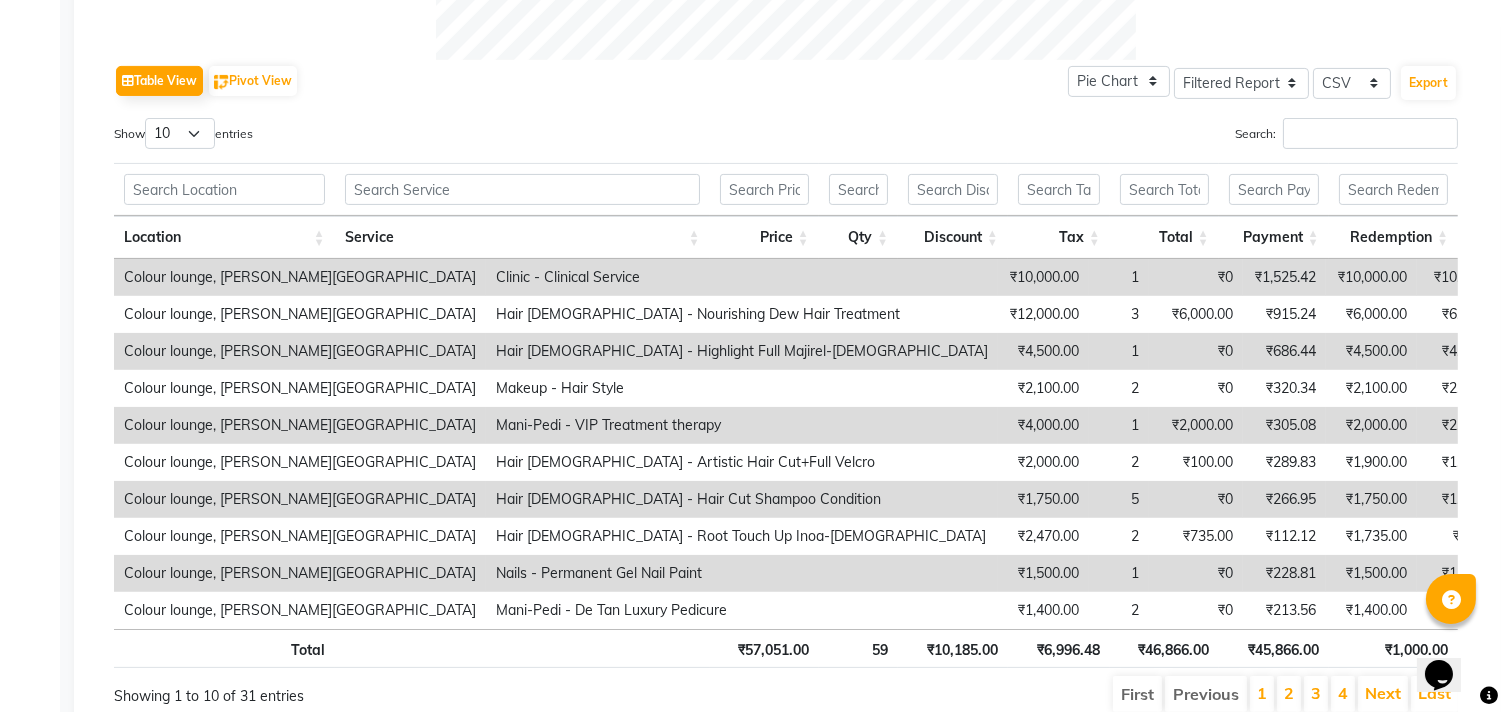 scroll, scrollTop: 992, scrollLeft: 0, axis: vertical 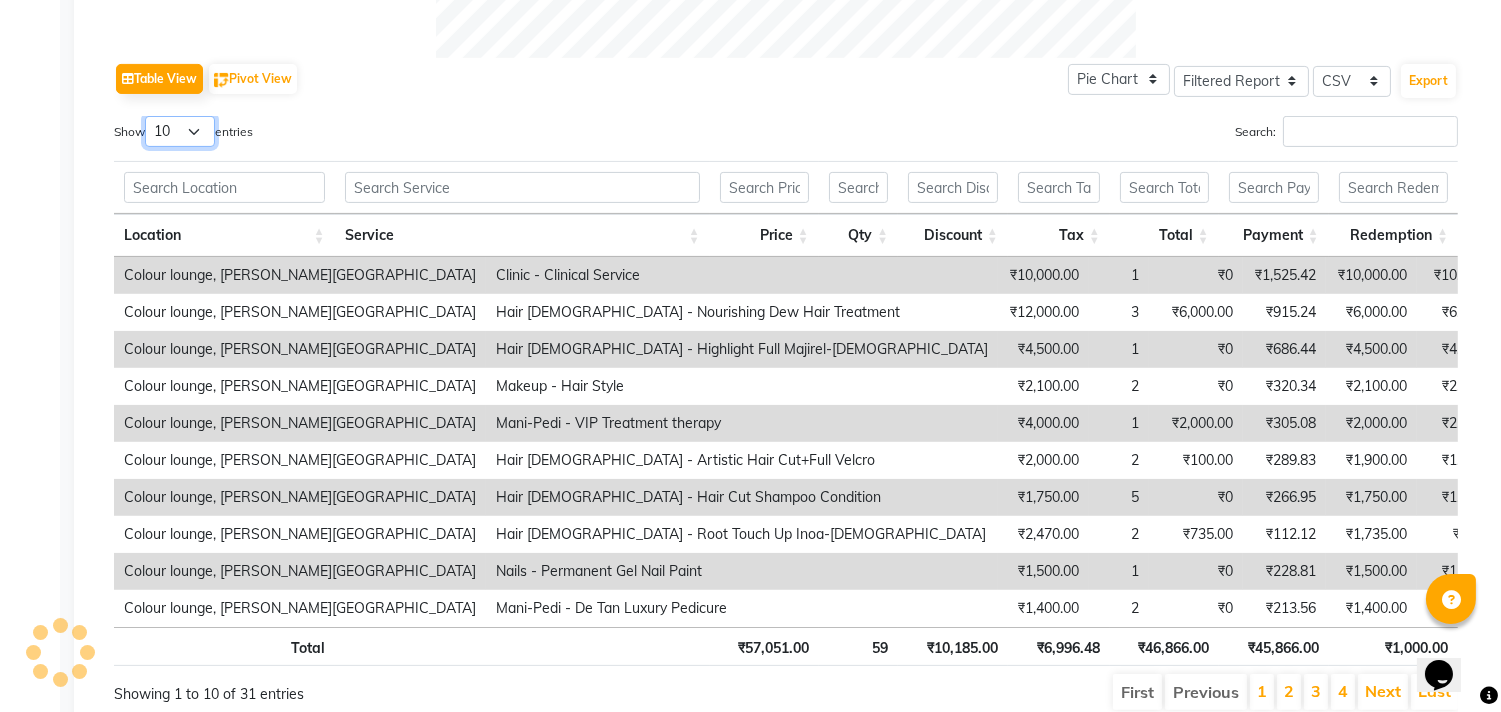 click on "10 25 50 100" at bounding box center (180, 131) 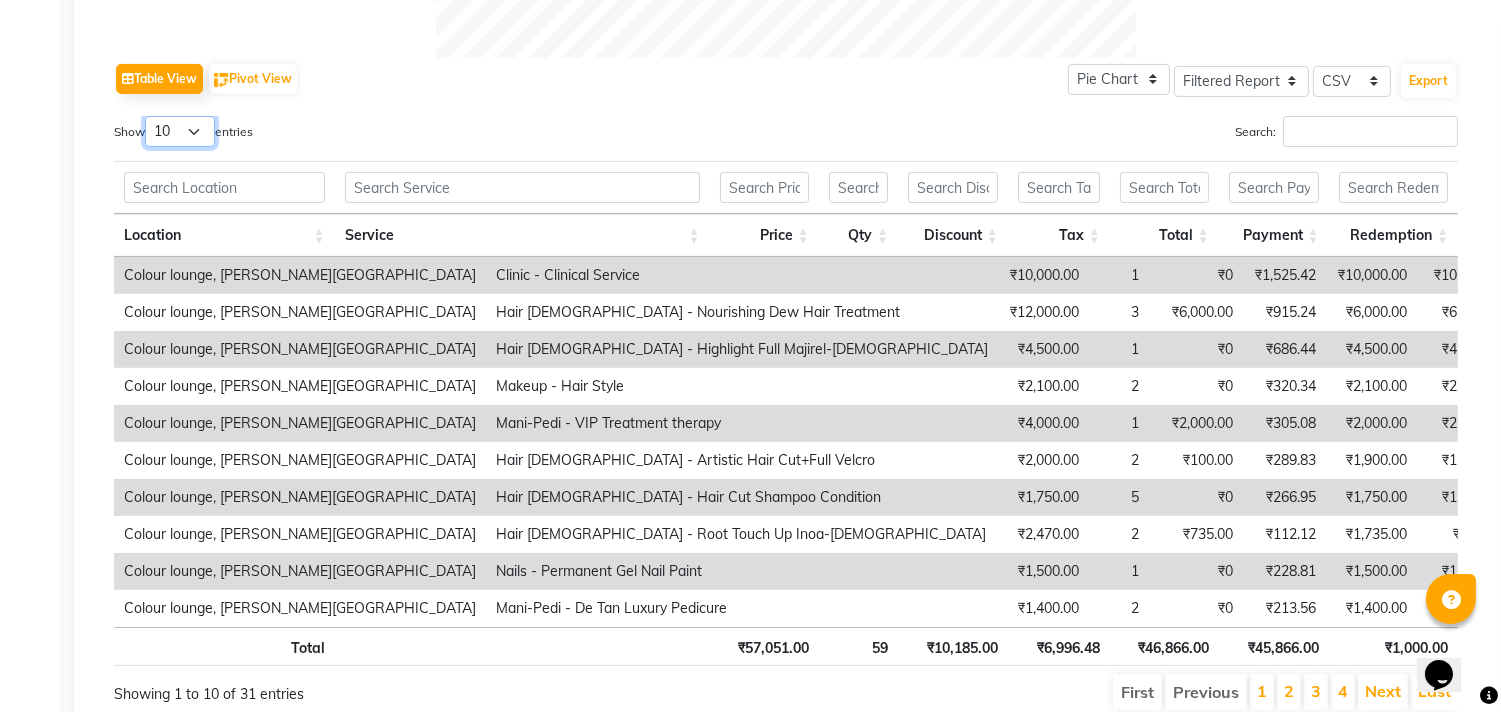 select on "100" 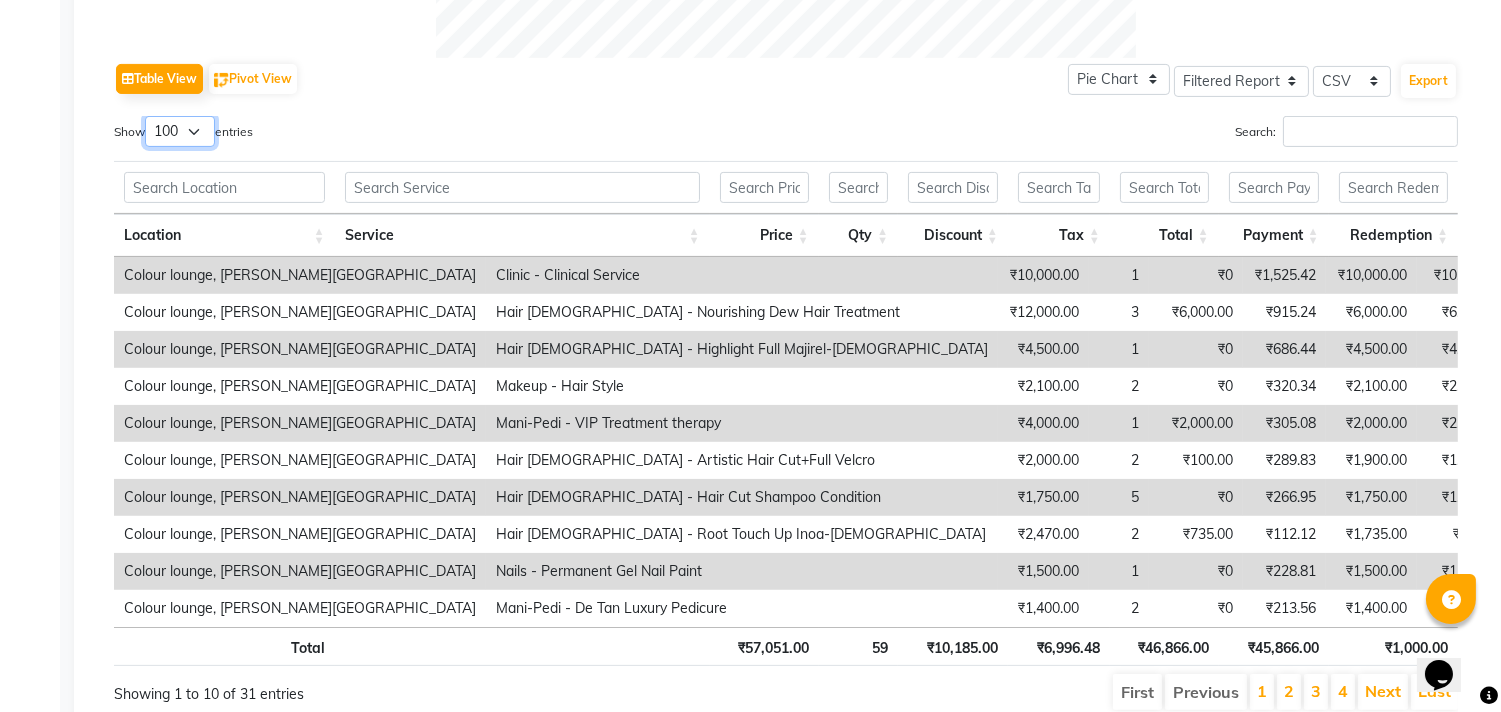 click on "10 25 50 100" at bounding box center (180, 131) 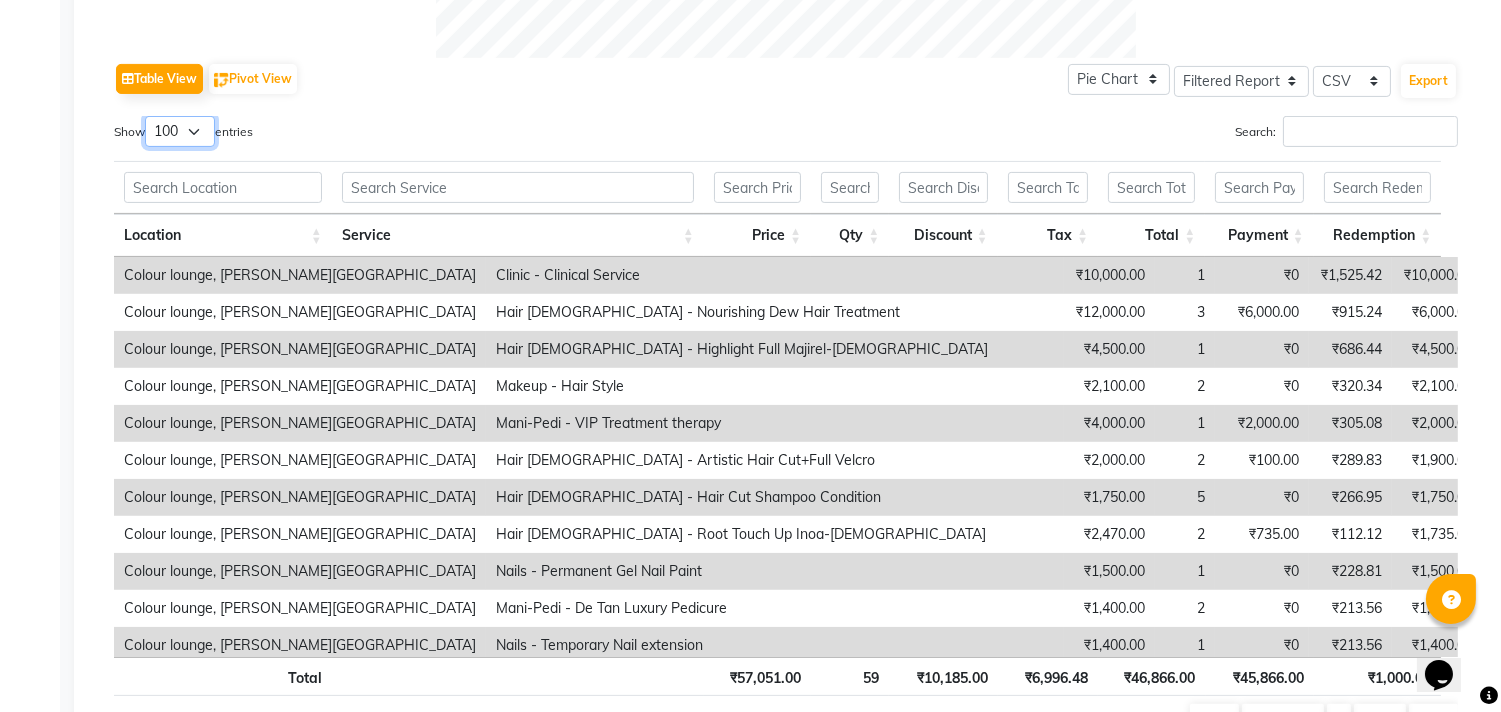 scroll, scrollTop: 1077, scrollLeft: 0, axis: vertical 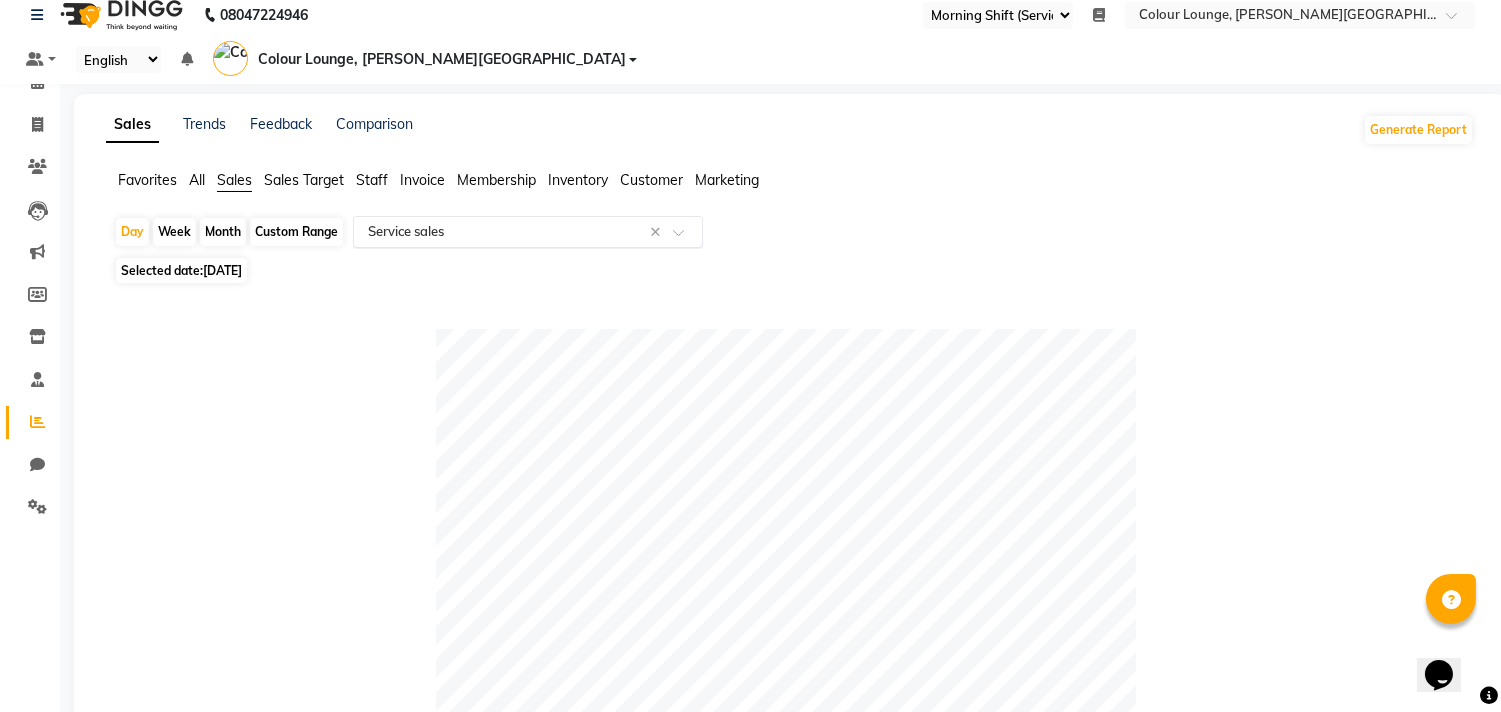 click 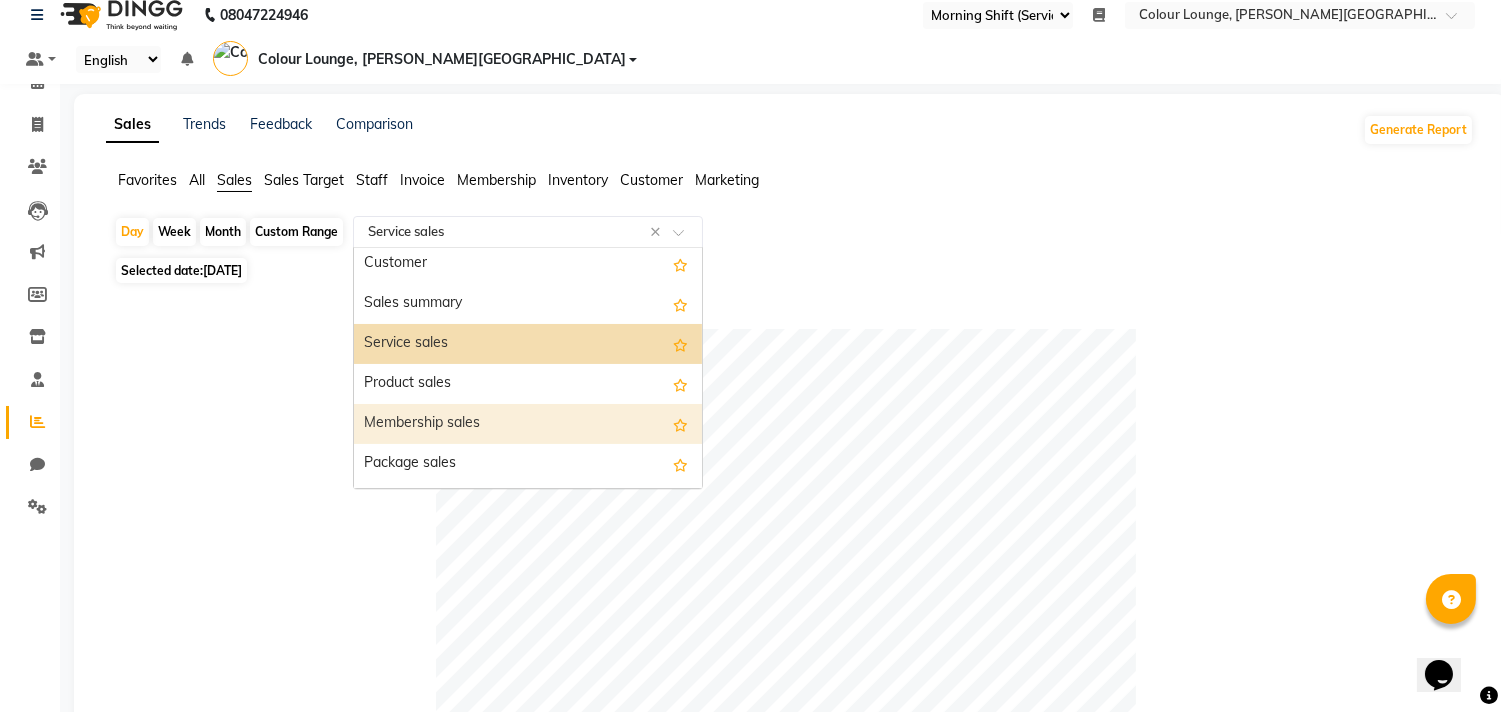 scroll, scrollTop: 88, scrollLeft: 0, axis: vertical 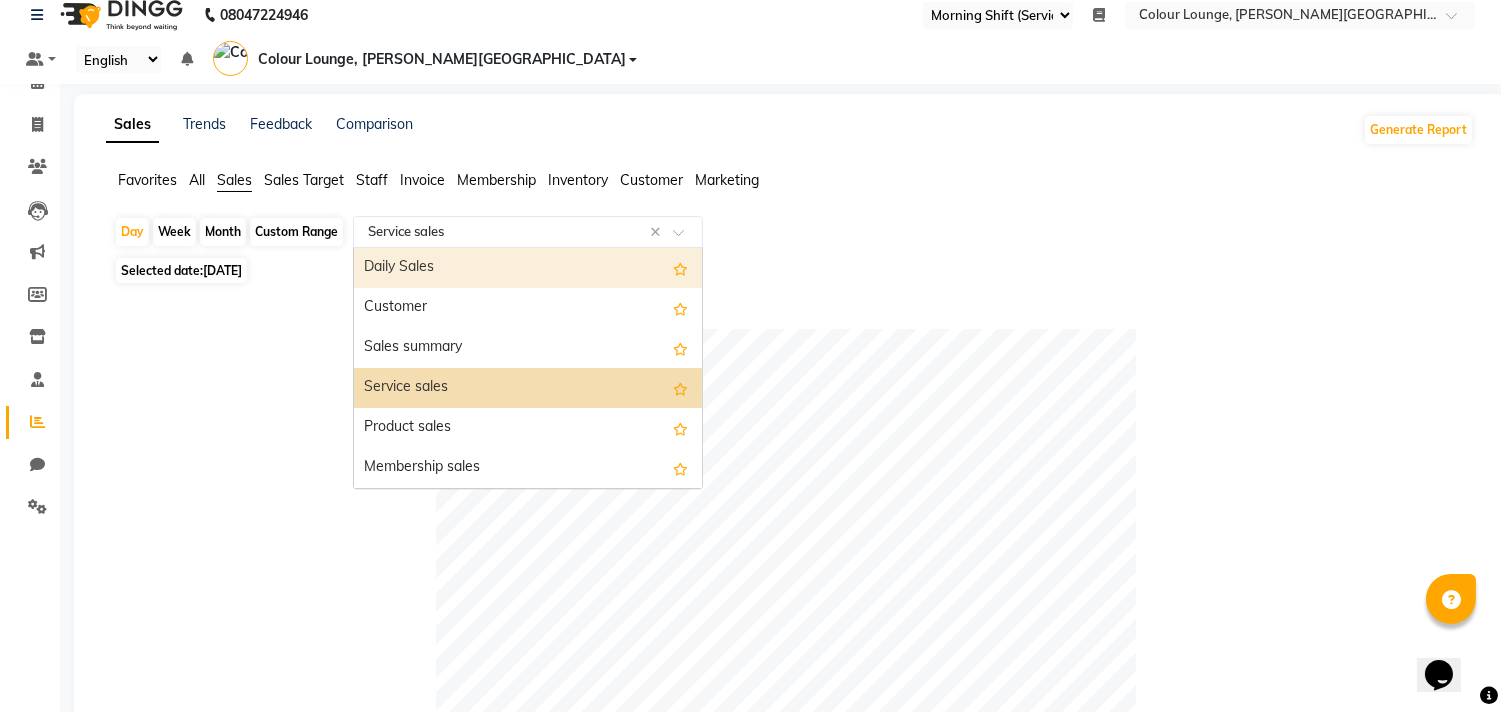 click on "Daily Sales" at bounding box center (528, 268) 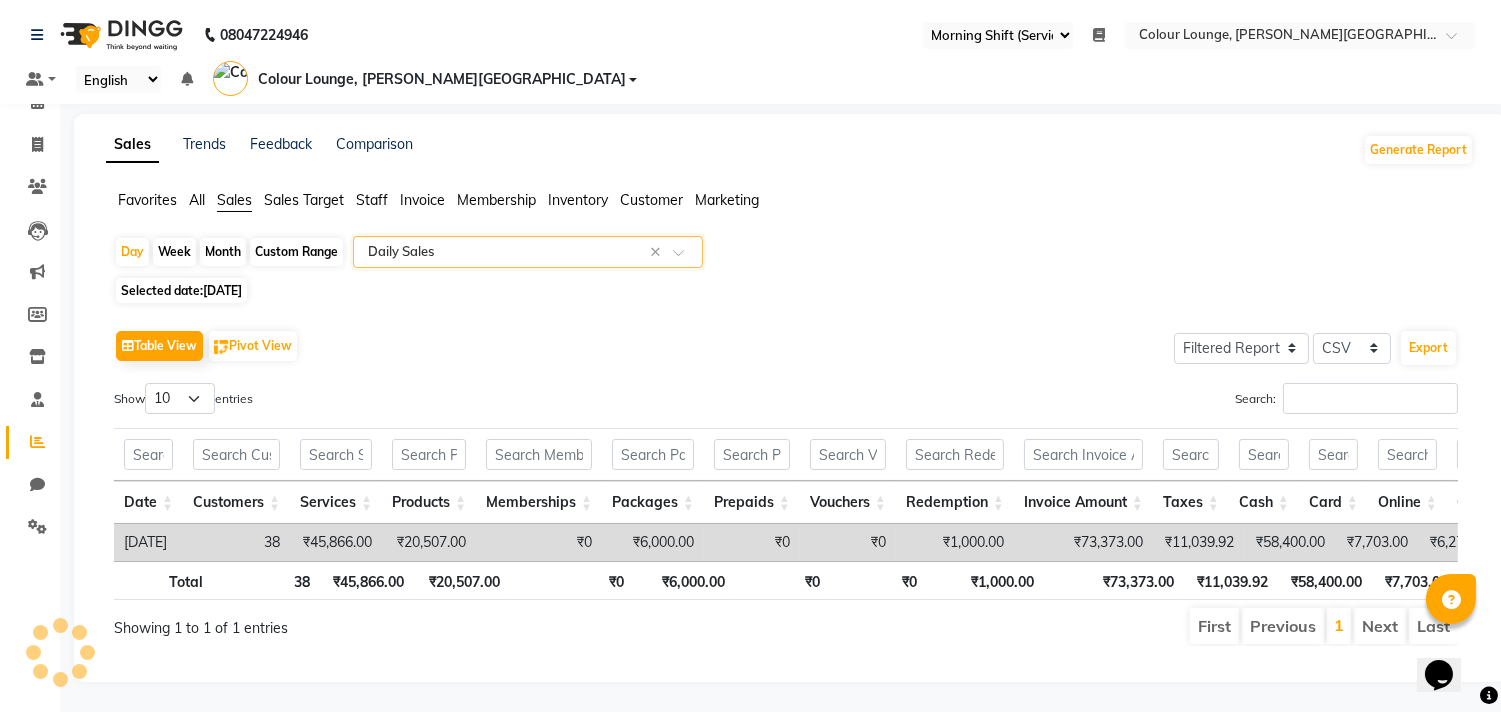 scroll, scrollTop: 0, scrollLeft: 0, axis: both 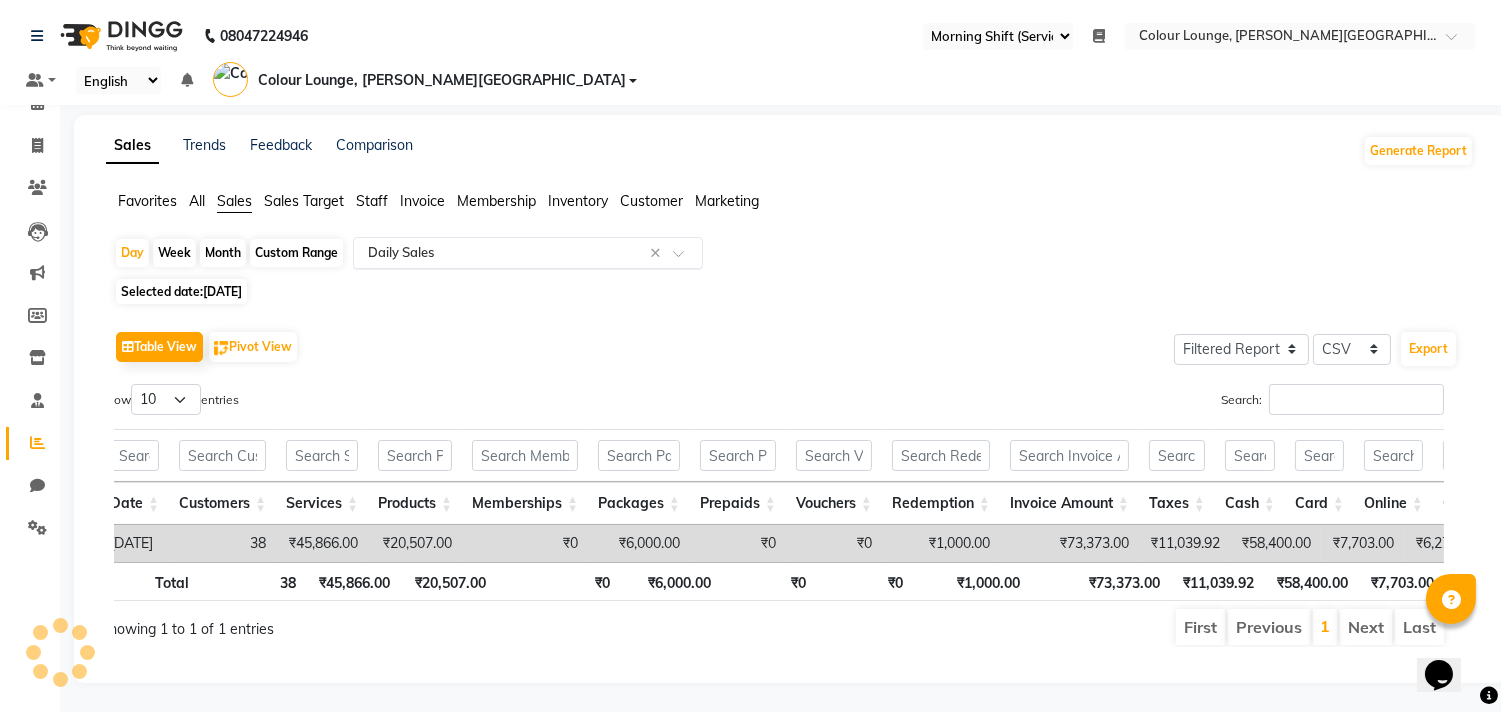 click on "Day   Week   Month   Custom Range  Select Report Type × Daily Sales × Selected date:  11-07-2025   Table View   Pivot View  Select Full Report Filtered Report Select CSV PDF  Export  Show  10 25 50 100  entries Search: Date Customers Services Products Memberships Packages Prepaids Vouchers Redemption Invoice Amount Taxes Cash Card Online Custom Total Collection Total Sale Ex. Redemption Excess Amount Due Received Actual Due Due As On Today Expense Cash Expense Online Total Sale Ex. Expenses Opening Cash Closing / Petty Cash Added To Wallet Invoice Refund Advance Refund Date Customers Services Products Memberships Packages Prepaids Vouchers Redemption Invoice Amount Taxes Cash Card Online Custom Total Collection Total Sale Ex. Redemption Excess Amount Due Received Actual Due Due As On Today Expense Cash Expense Online Total Sale Ex. Expenses Opening Cash Closing / Petty Cash Added To Wallet Invoice Refund Advance Refund Total 38 ₹45,866.00 ₹20,507.00 ₹0 ₹6,000.00 ₹0 ₹0 ₹1,000.00 ₹73,373.00" 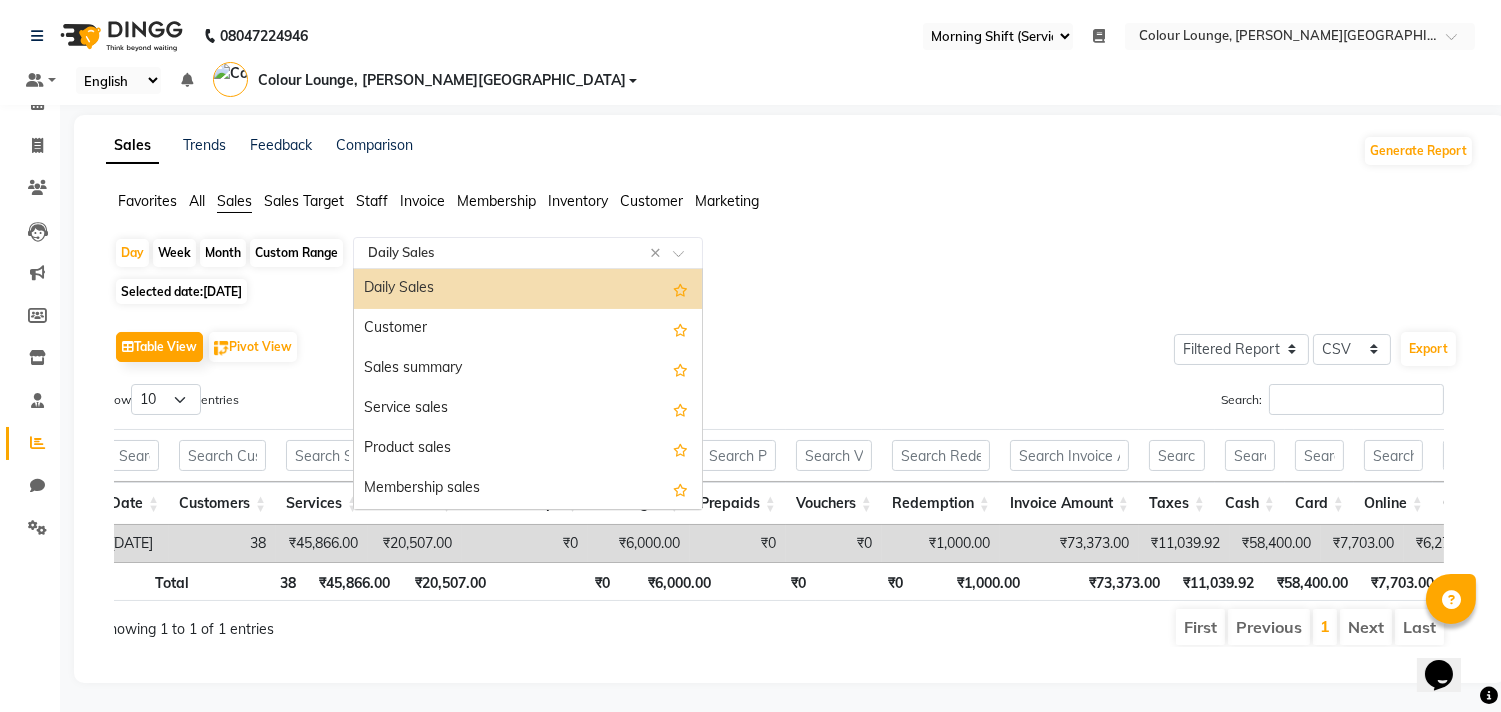 click 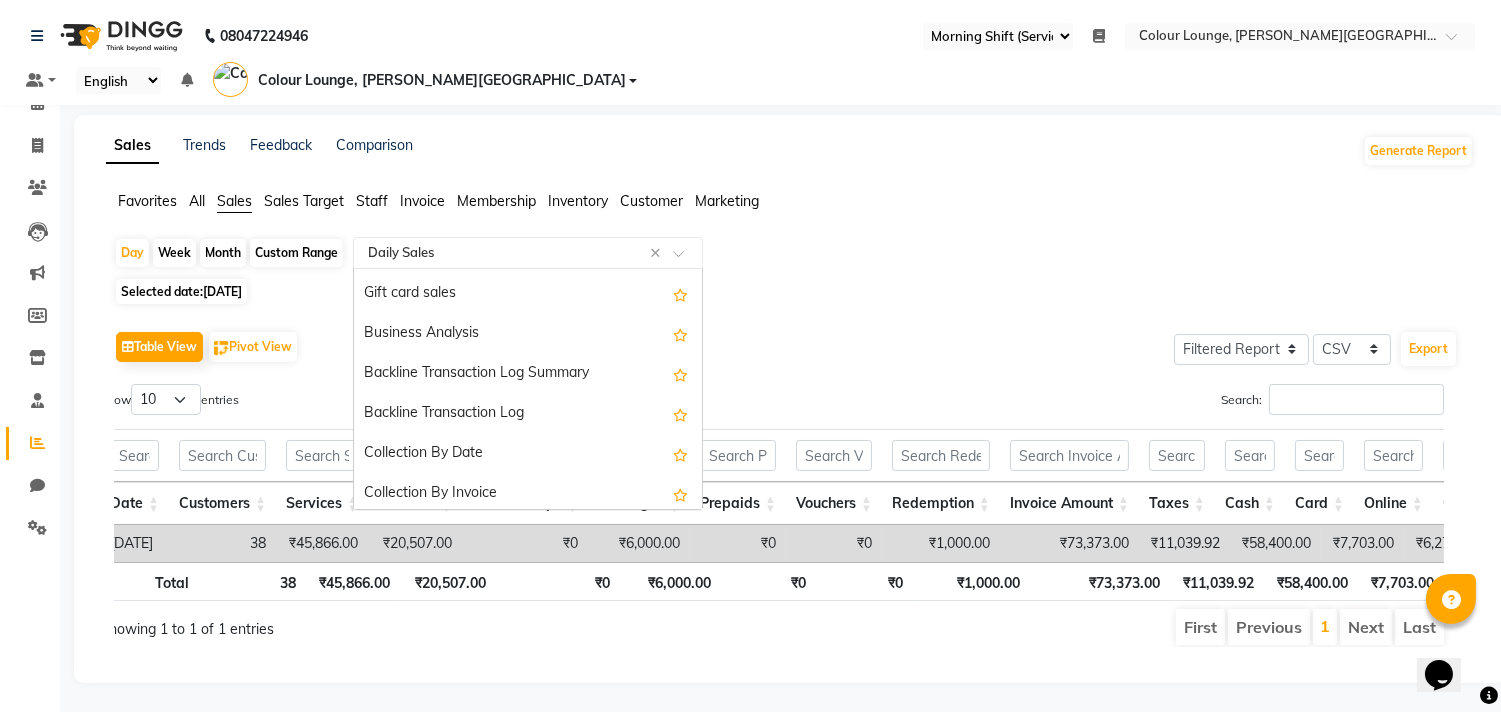 scroll, scrollTop: 480, scrollLeft: 0, axis: vertical 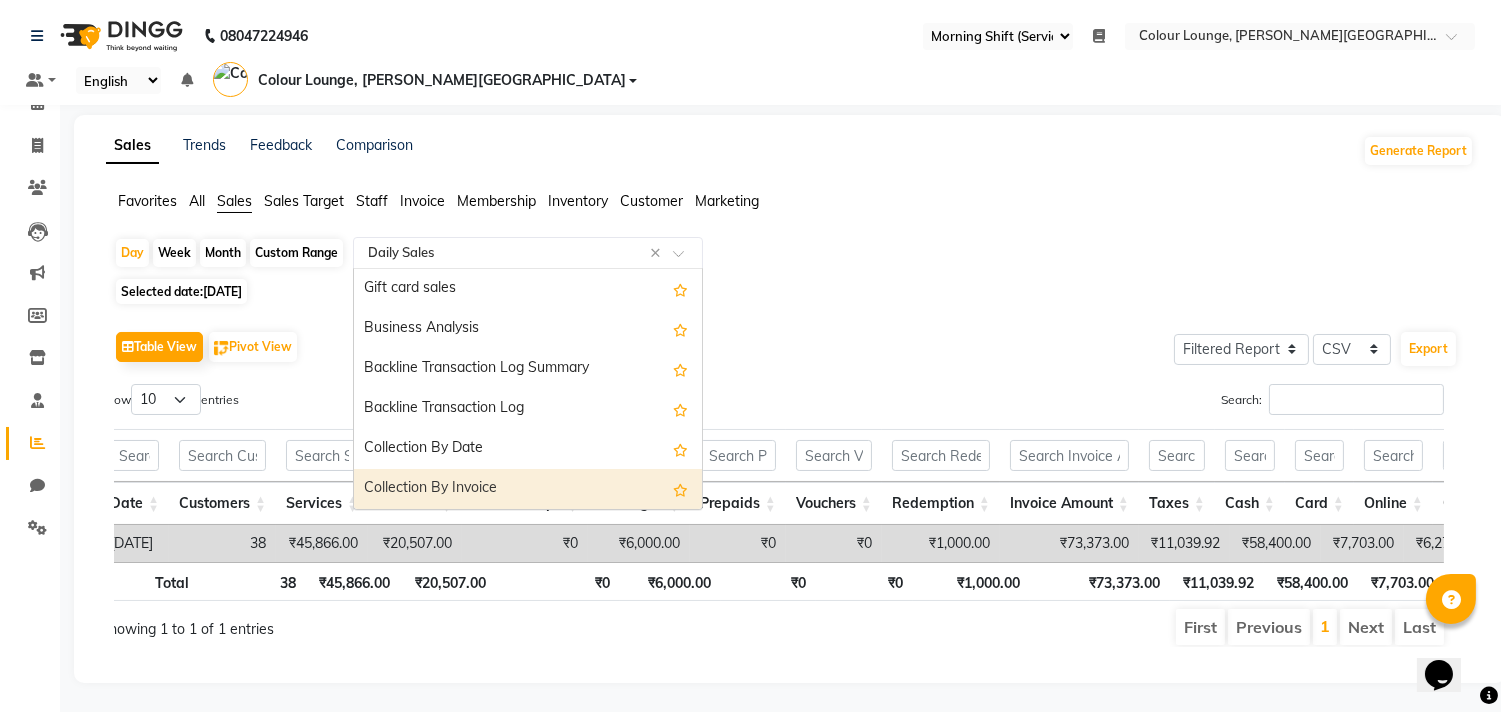 click on "Collection By Invoice" at bounding box center [528, 489] 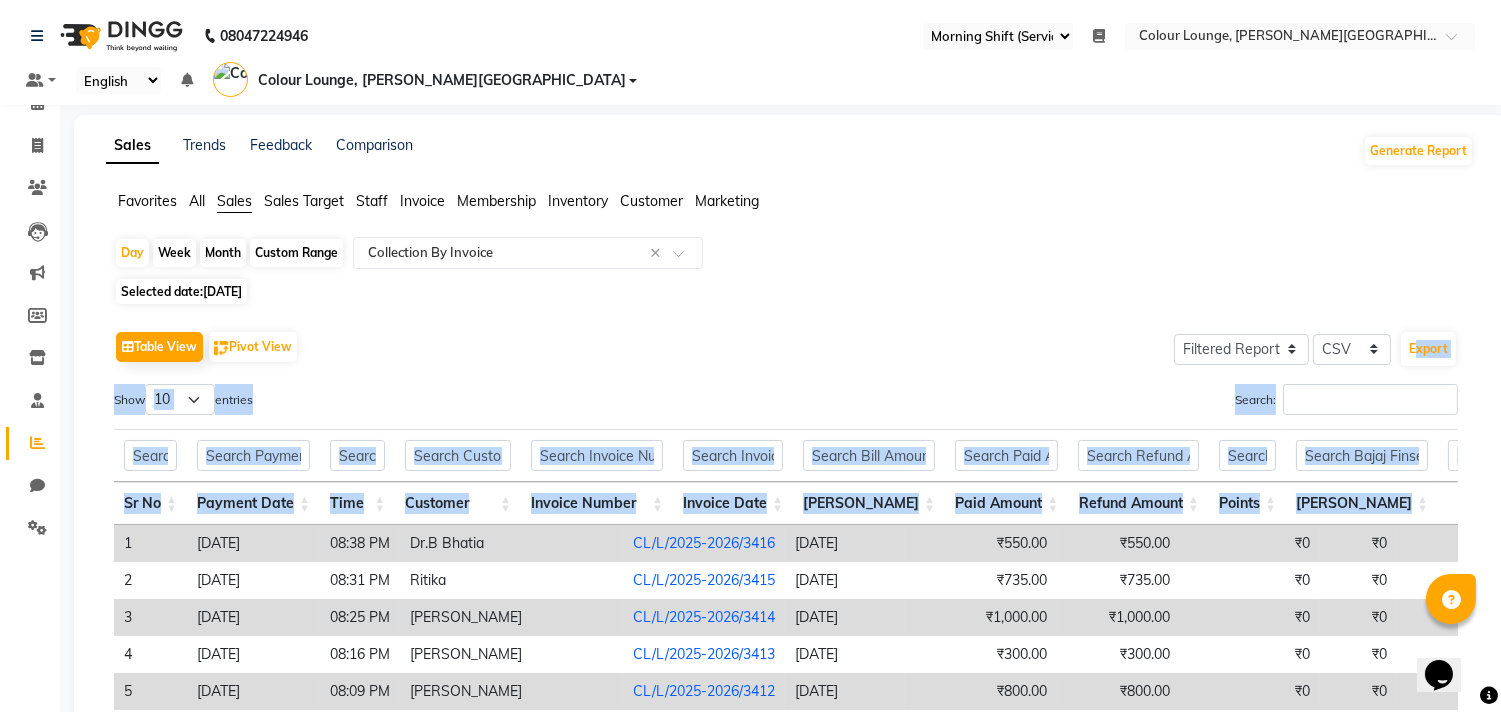drag, startPoint x: 1500, startPoint y: 306, endPoint x: 1514, endPoint y: 432, distance: 126.77539 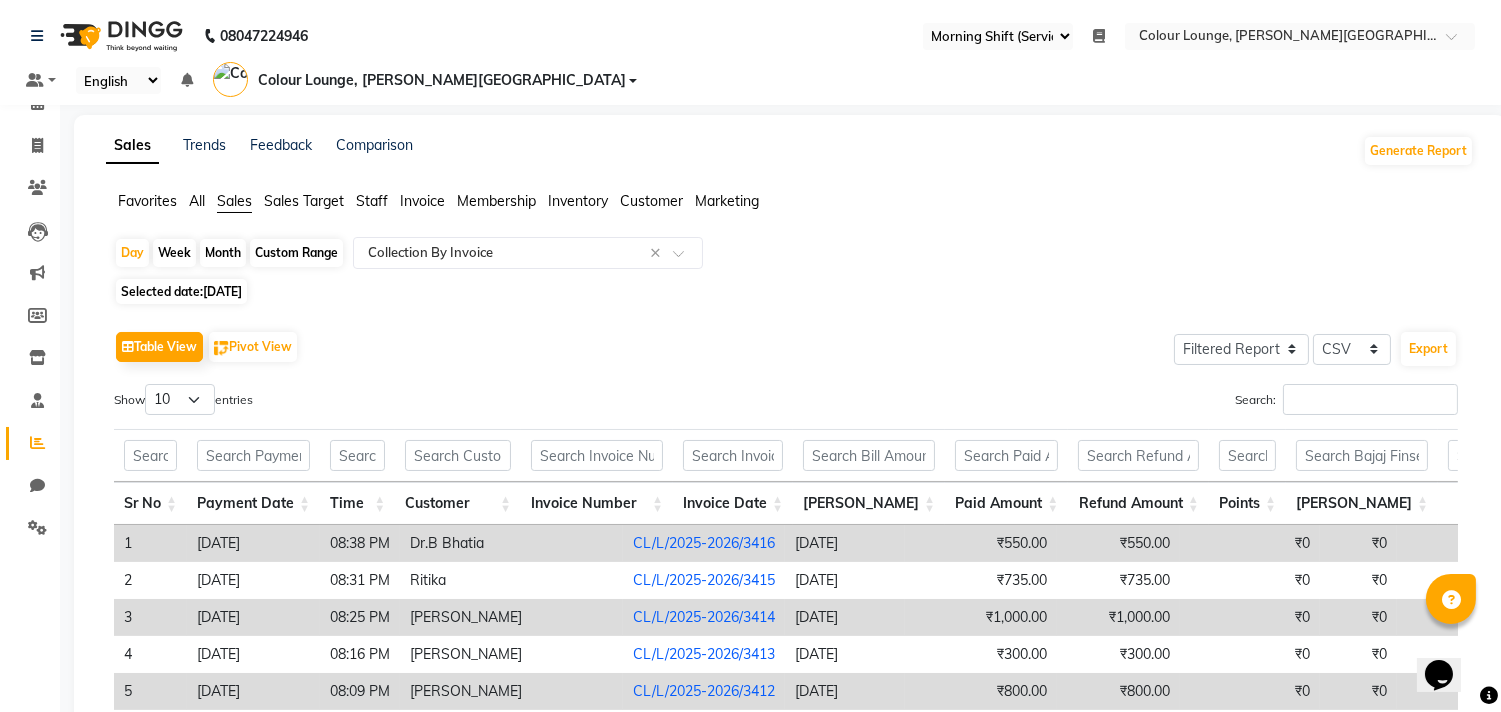 click on "Table View   Pivot View  Select Full Report Filtered Report Select CSV PDF  Export  Show  10 25 50 100  entries Search: Sr No Payment Date Time Customer Invoice Number Invoice Date Bill Amount Paid Amount Refund Amount Points Bajaj Finserv Cash Package Prepaid Voucher Gpay Online Card Wallet Total Redemption Total Collection (Exc. Refund) Total Collection Sr No Payment Date Time Customer Invoice Number Invoice Date Bill Amount Paid Amount Refund Amount Points Bajaj Finserv Cash Package Prepaid Voucher Gpay Online Card Wallet Total Redemption Total Collection (Exc. Refund) Total Collection Total ₹73,373.00 ₹73,373.00 ₹0 ₹0 ₹0 ₹58,400.00 ₹1,000.00 ₹0 ₹0 ₹6,270.00 ₹0 ₹7,703.00 ₹0 ₹1,000.00 ₹72,373.00 ₹72,373.00 1 2025-07-11 08:38 PM Dr.B Bhatia   CL/L/2025-2026/3416 2025-07-11 ₹550.00 ₹550.00 ₹0 ₹0 ₹0 ₹0 ₹0 ₹0 ₹0 ₹0 ₹0 ₹550.00 ₹0 ₹0 ₹550.00 ₹550.00 2 2025-07-11 08:31 PM Ritika   CL/L/2025-2026/3415 2025-07-11 ₹735.00 ₹735.00 ₹0 ₹0 ₹0 3" 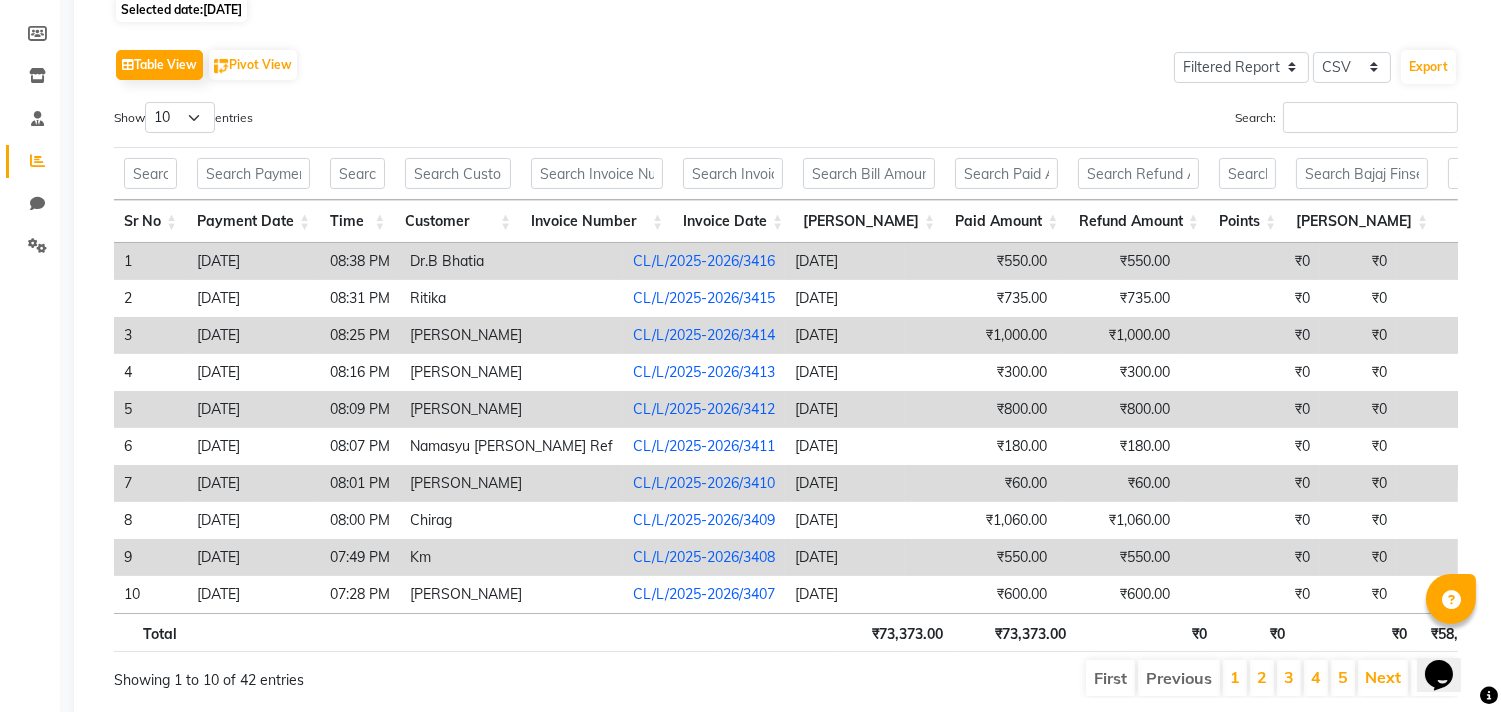 scroll, scrollTop: 310, scrollLeft: 0, axis: vertical 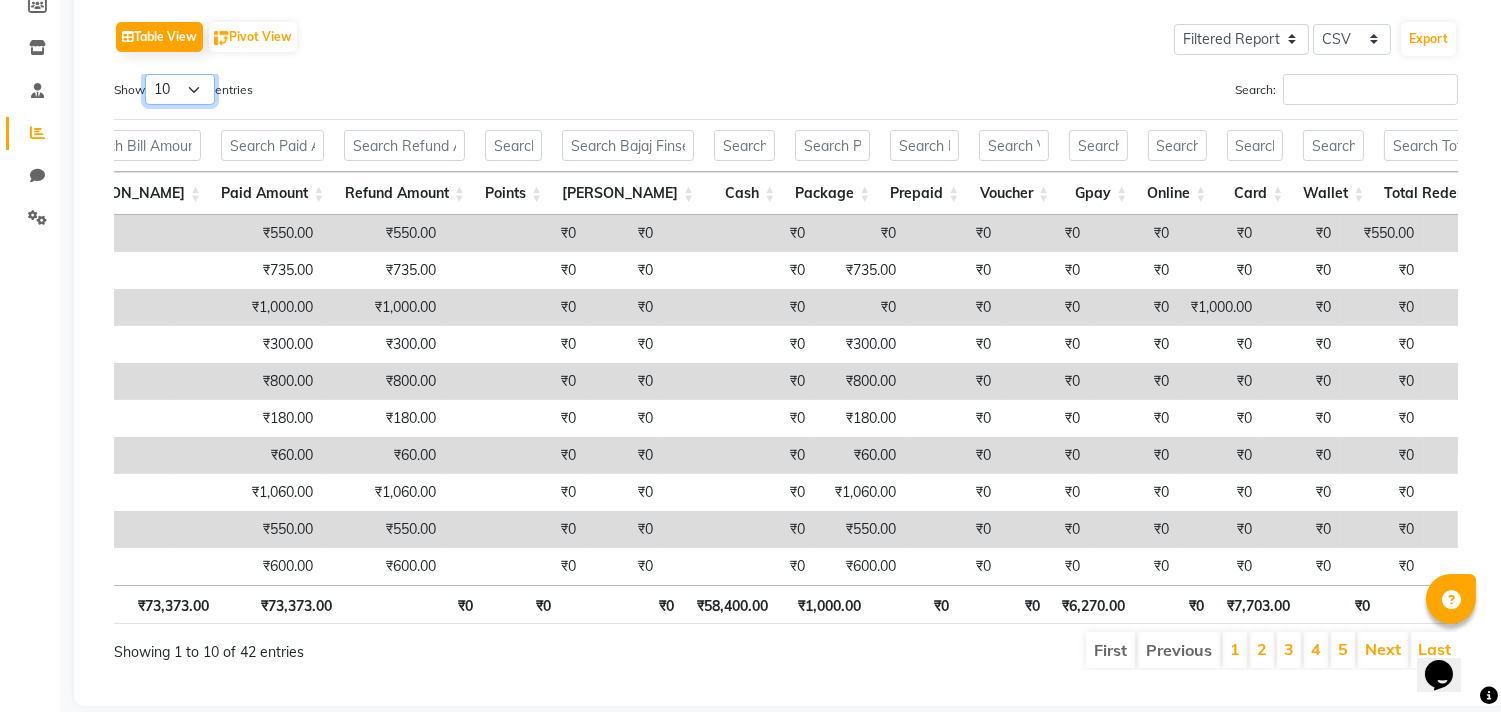 drag, startPoint x: 175, startPoint y: 65, endPoint x: 182, endPoint y: 84, distance: 20.248457 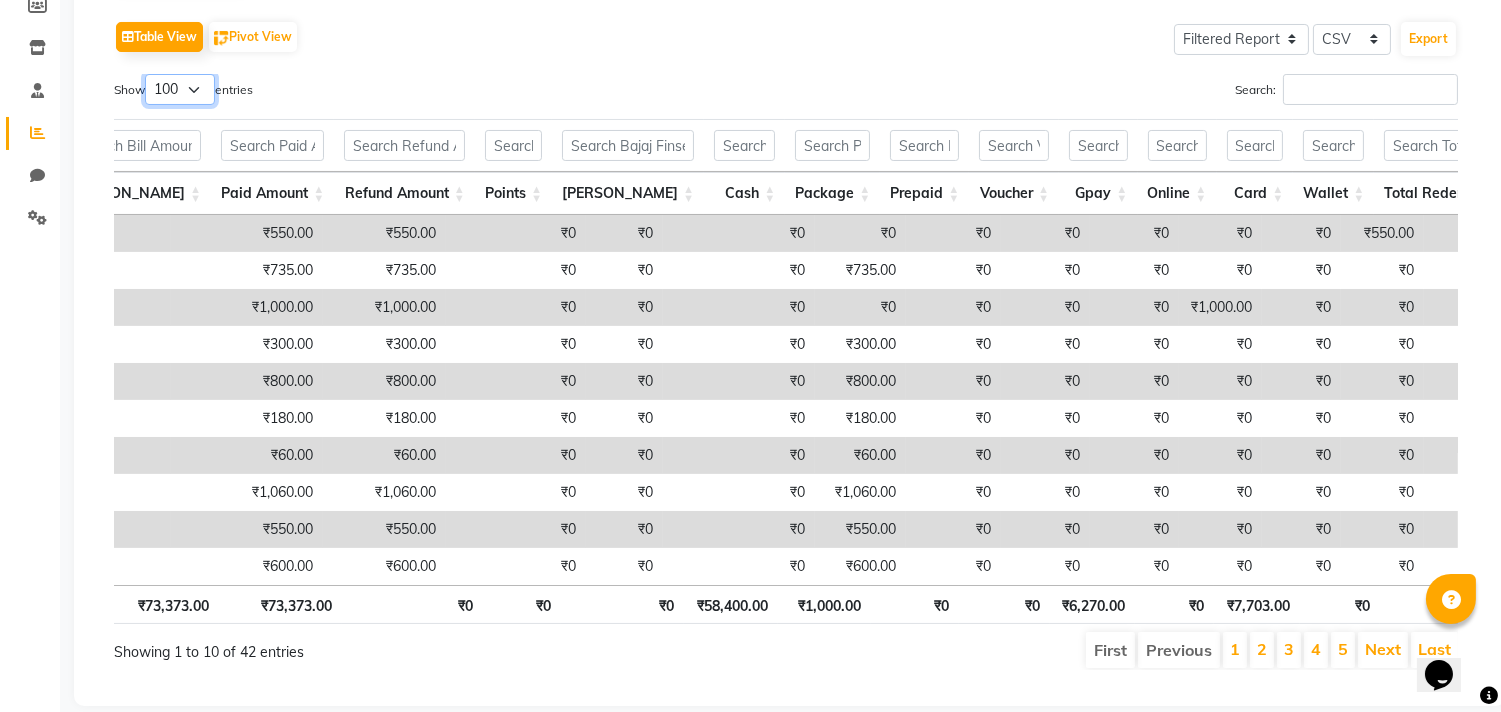 click on "10 25 50 100" at bounding box center [180, 89] 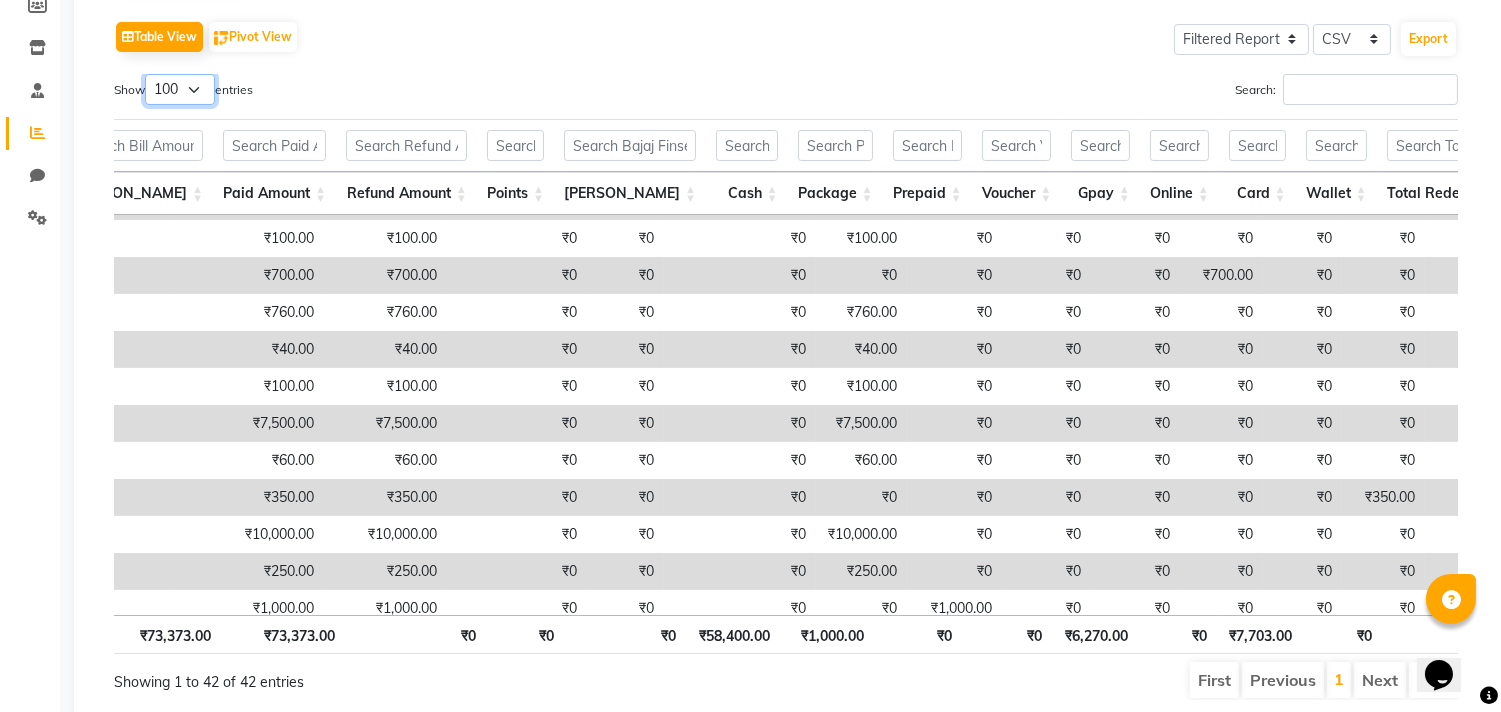 scroll, scrollTop: 1004, scrollLeft: 734, axis: both 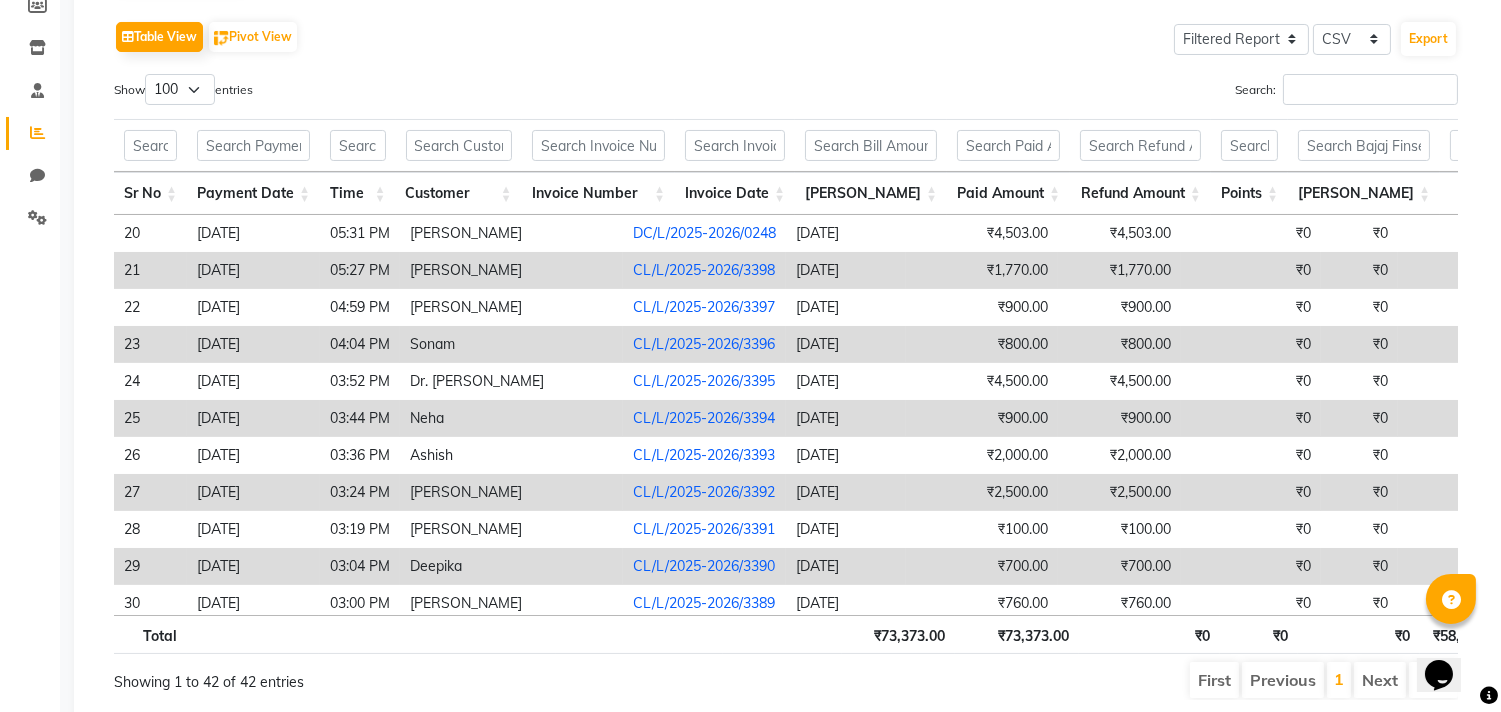 click on "CL/L/2025-2026/3396" at bounding box center [704, 344] 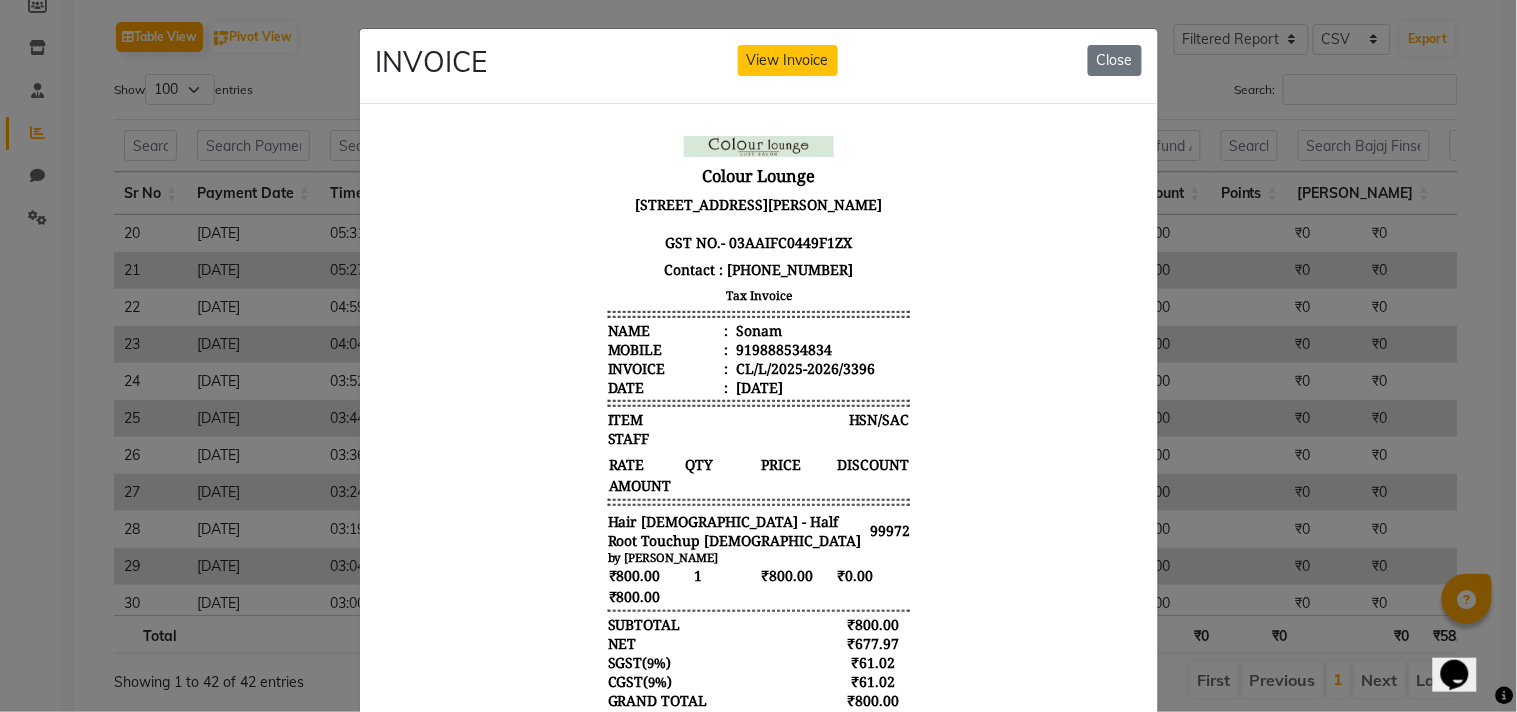 scroll, scrollTop: 0, scrollLeft: 0, axis: both 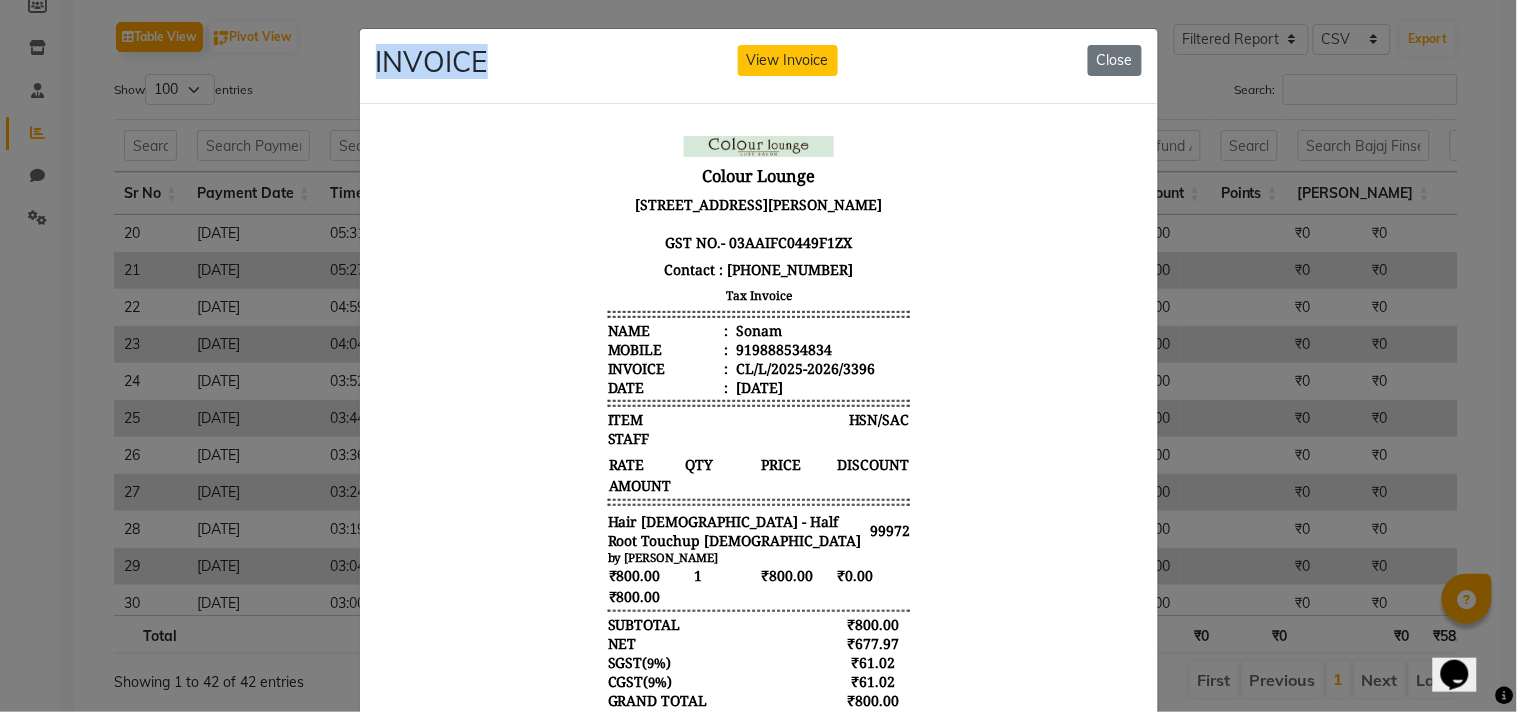 drag, startPoint x: 475, startPoint y: 53, endPoint x: 361, endPoint y: 58, distance: 114.1096 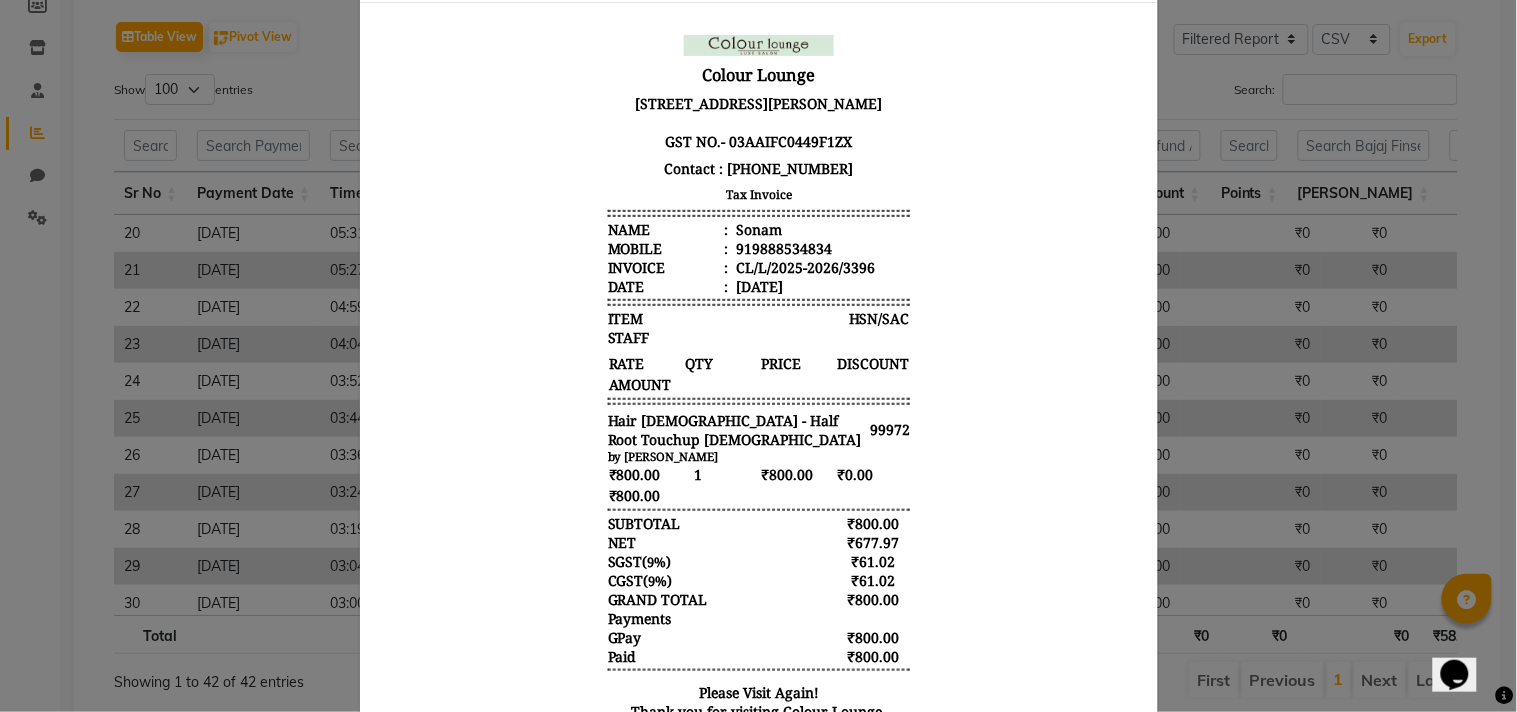scroll, scrollTop: 108, scrollLeft: 0, axis: vertical 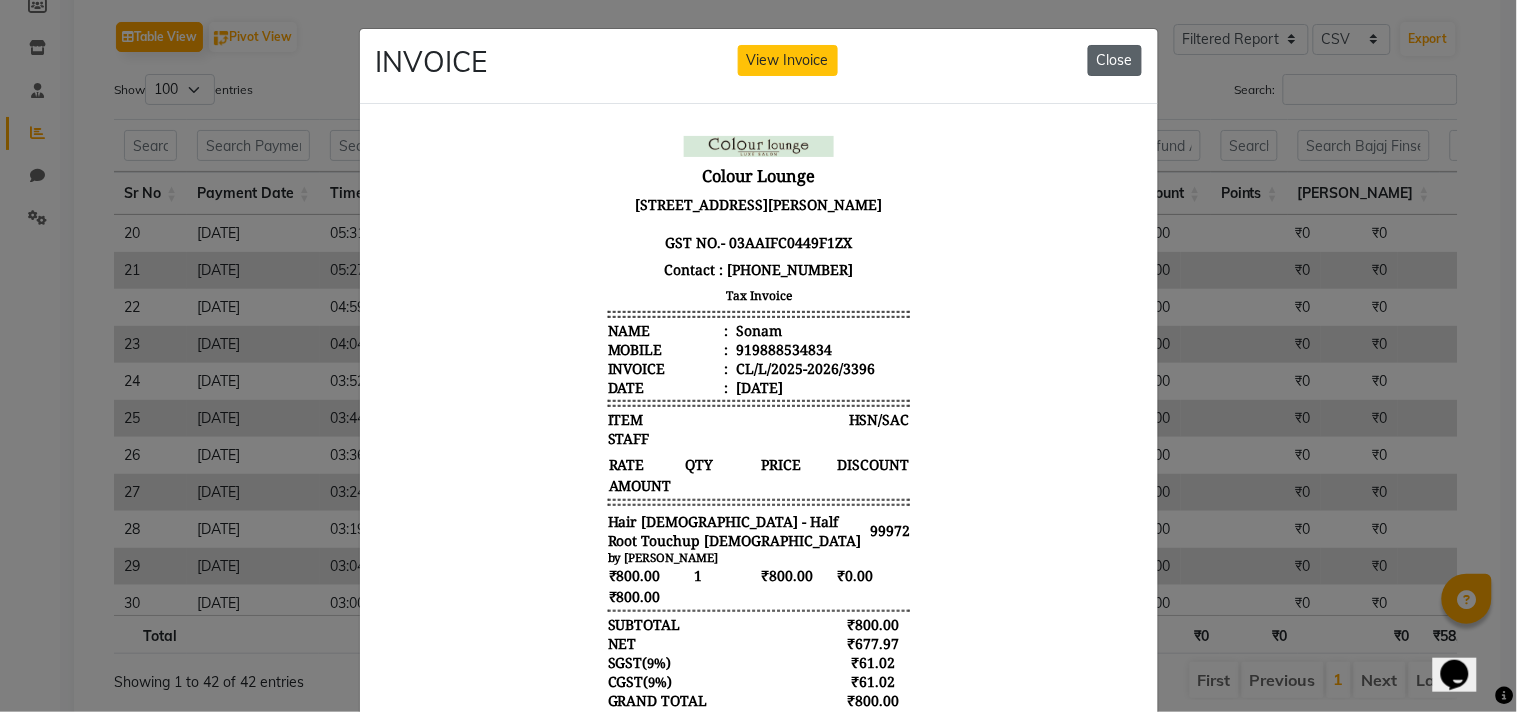 click on "Close" 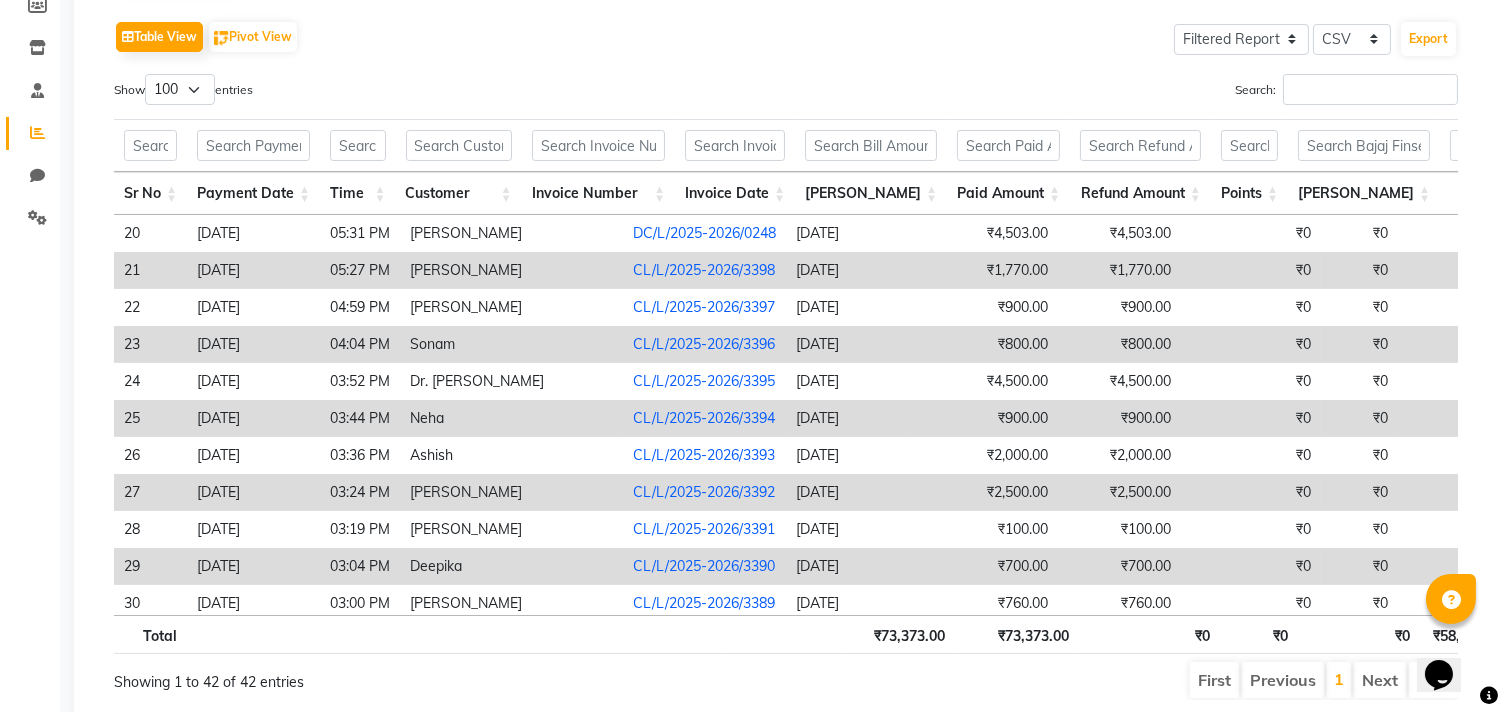 scroll, scrollTop: 1, scrollLeft: 0, axis: vertical 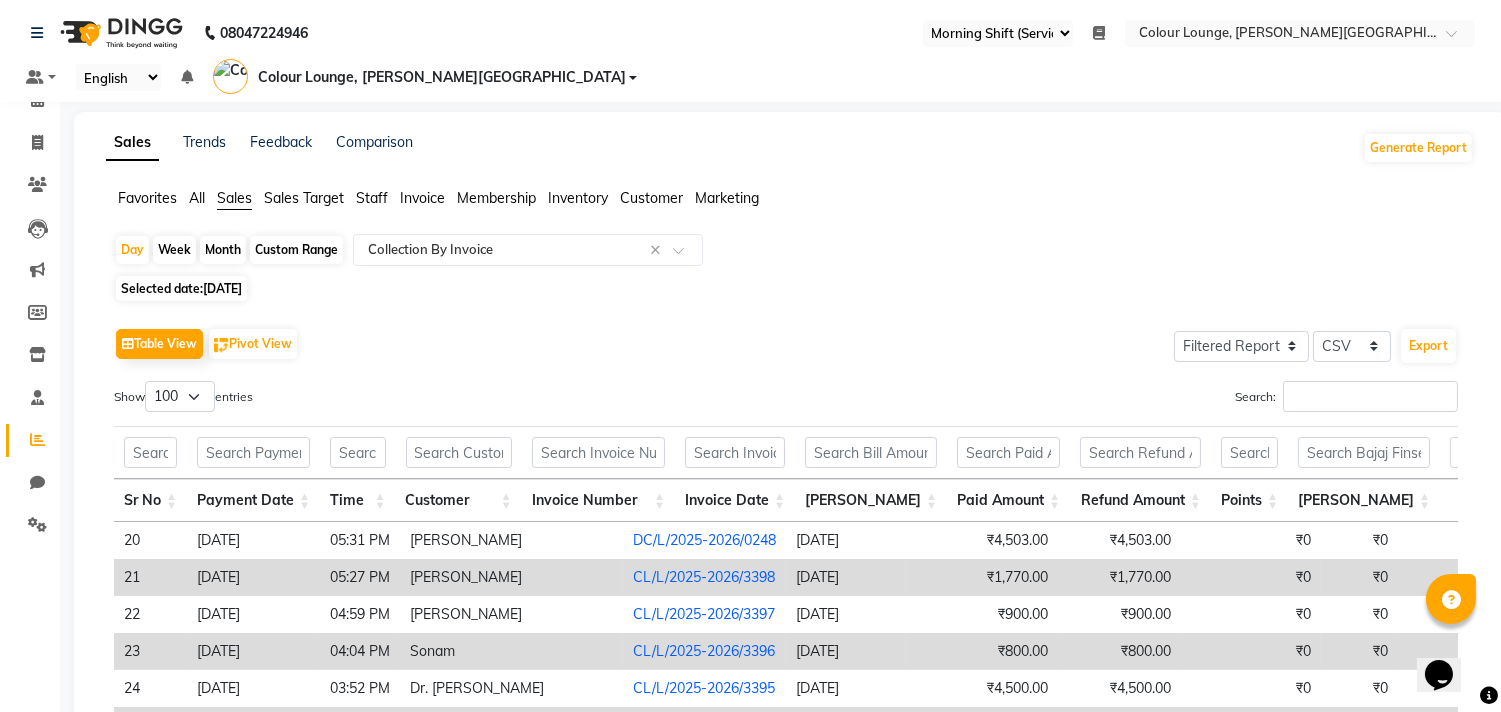 click on "Colour Lounge, [PERSON_NAME][GEOGRAPHIC_DATA]" at bounding box center (442, 77) 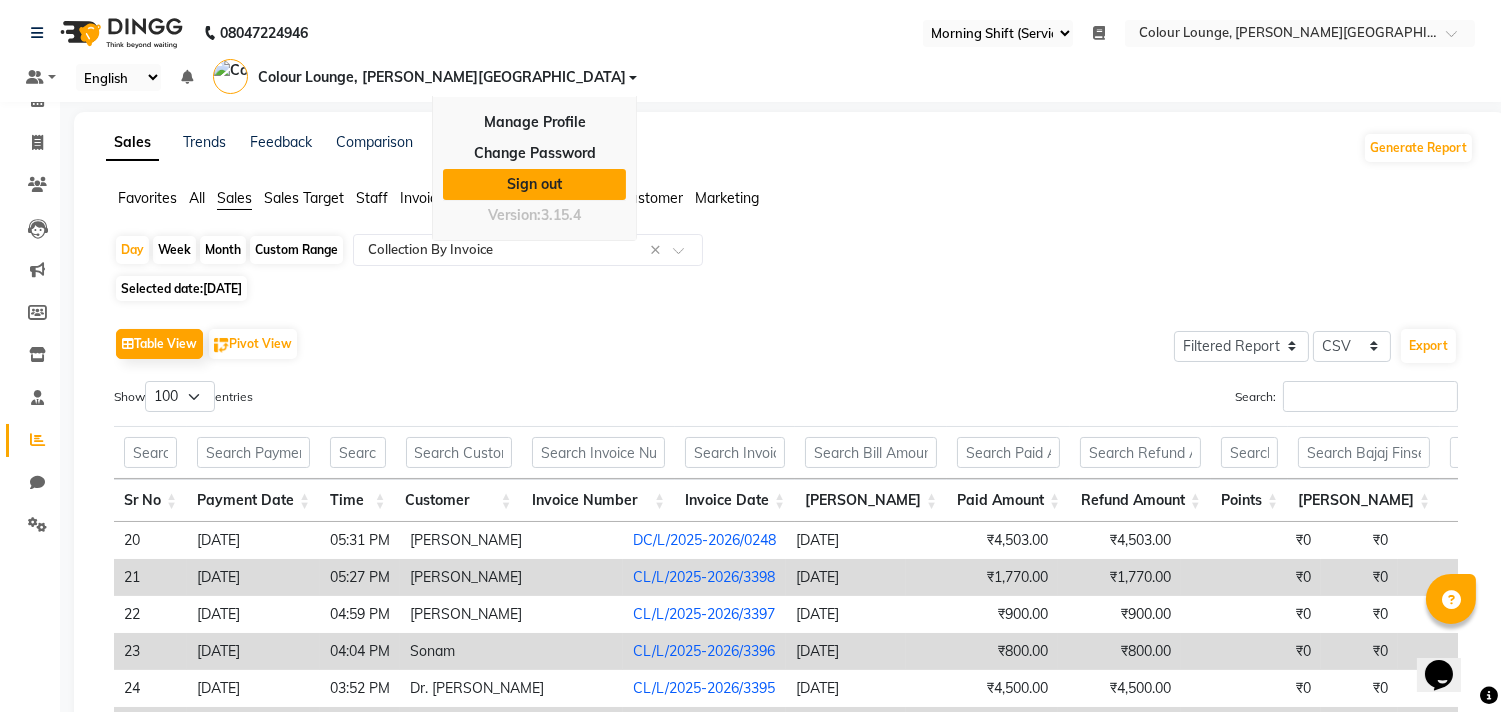 click on "Sign out" at bounding box center (534, 184) 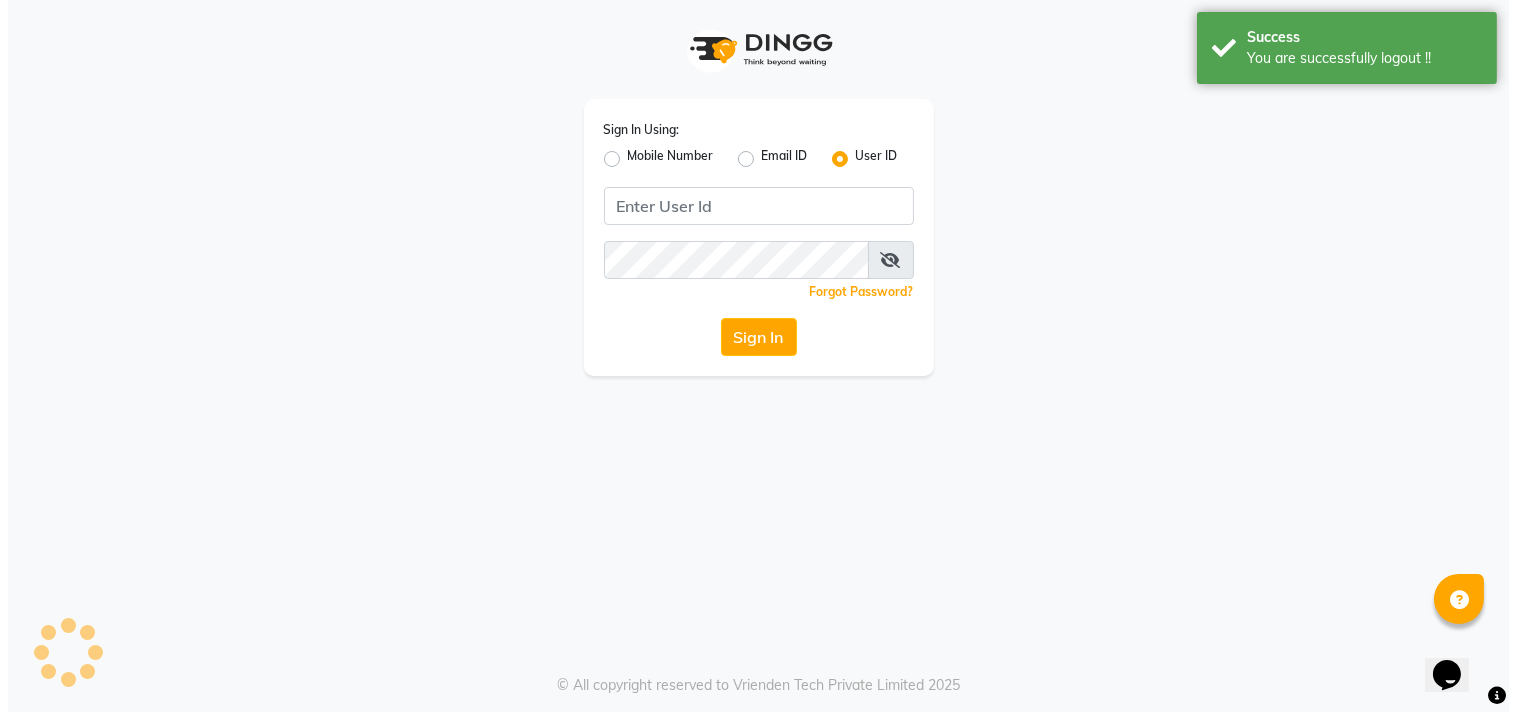 scroll, scrollTop: 0, scrollLeft: 0, axis: both 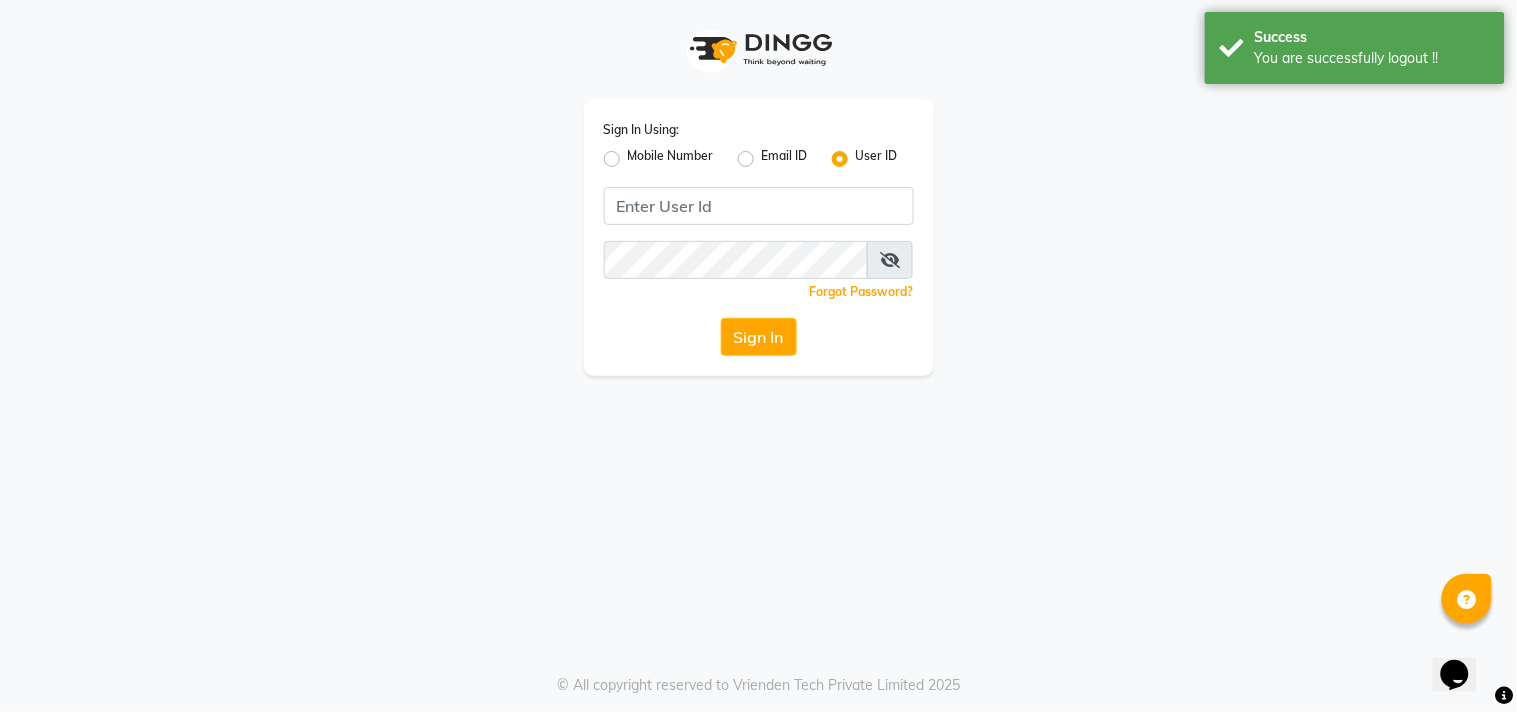 click on "Mobile Number" 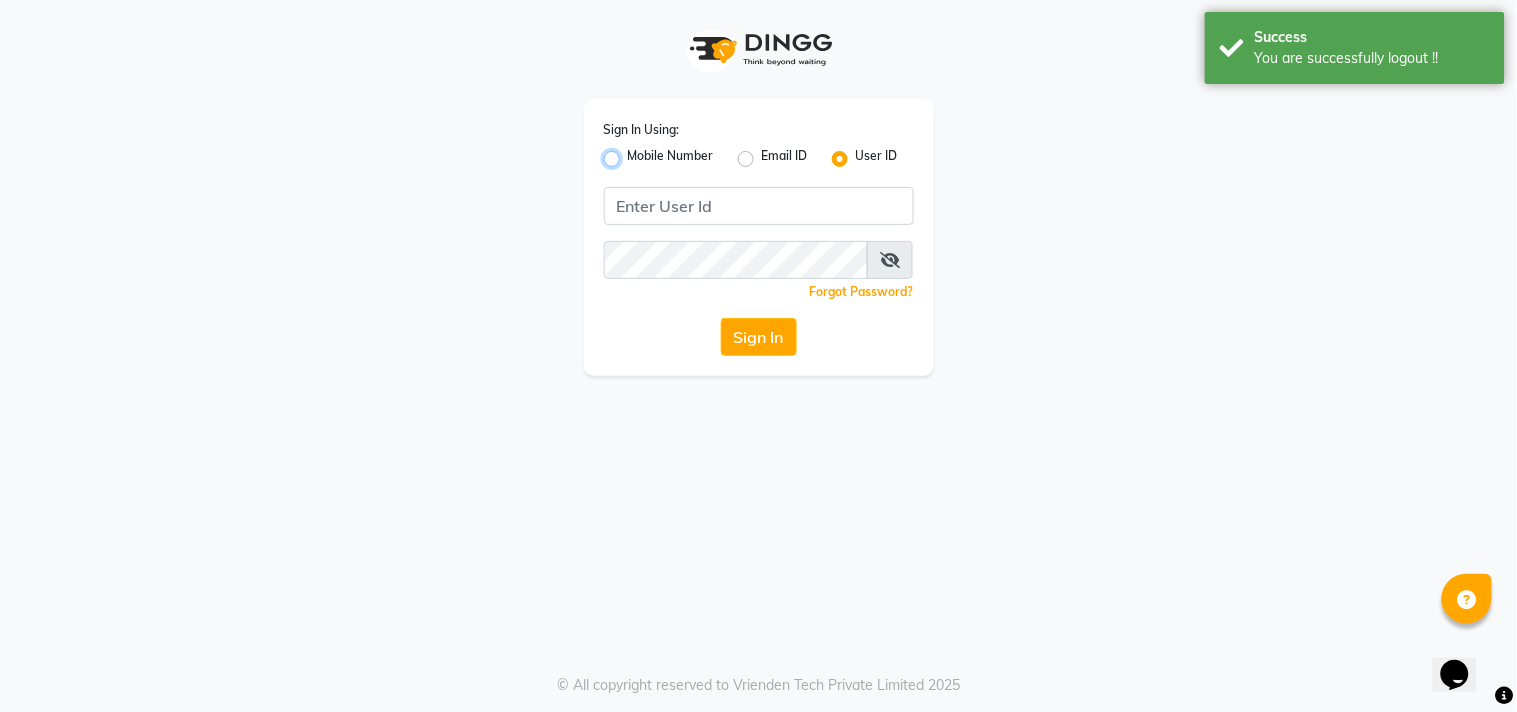 click on "Mobile Number" at bounding box center (634, 153) 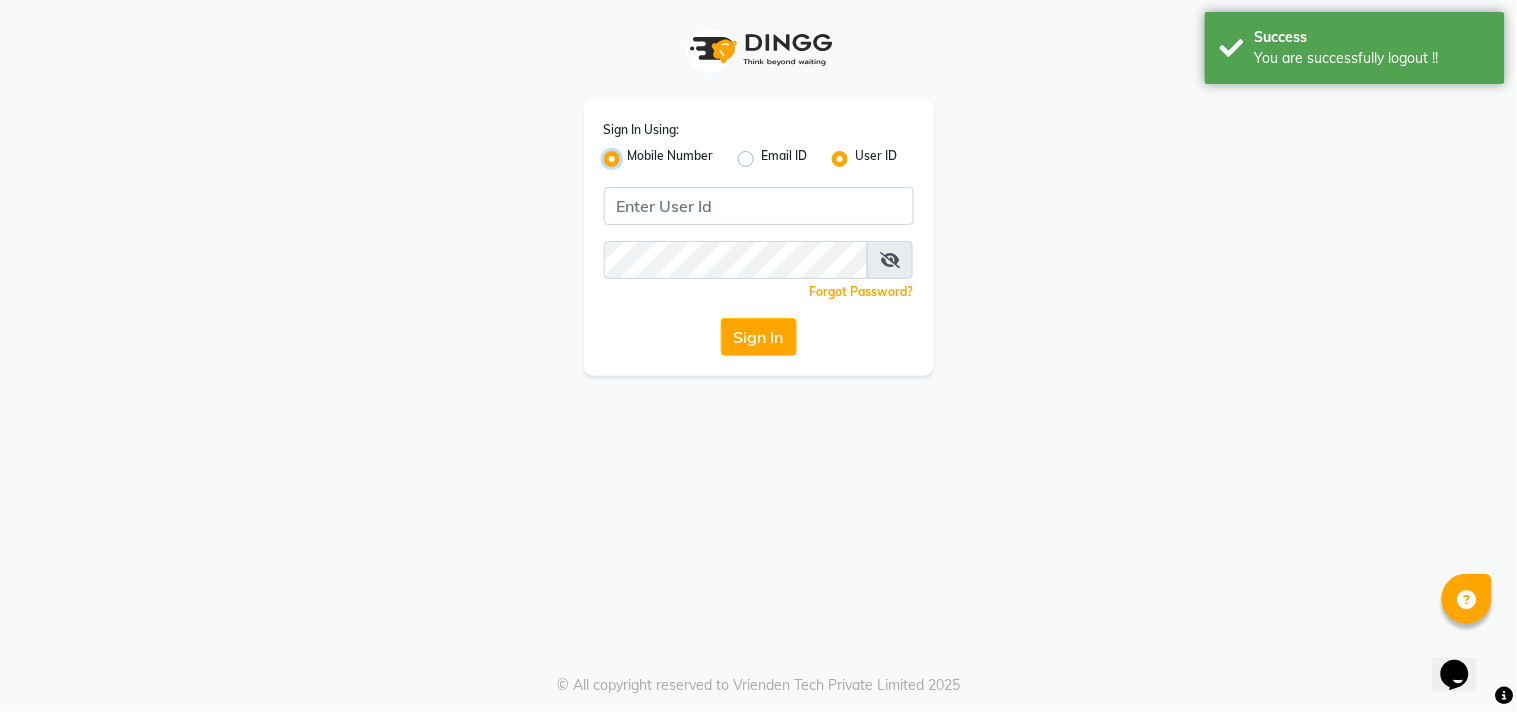 radio on "false" 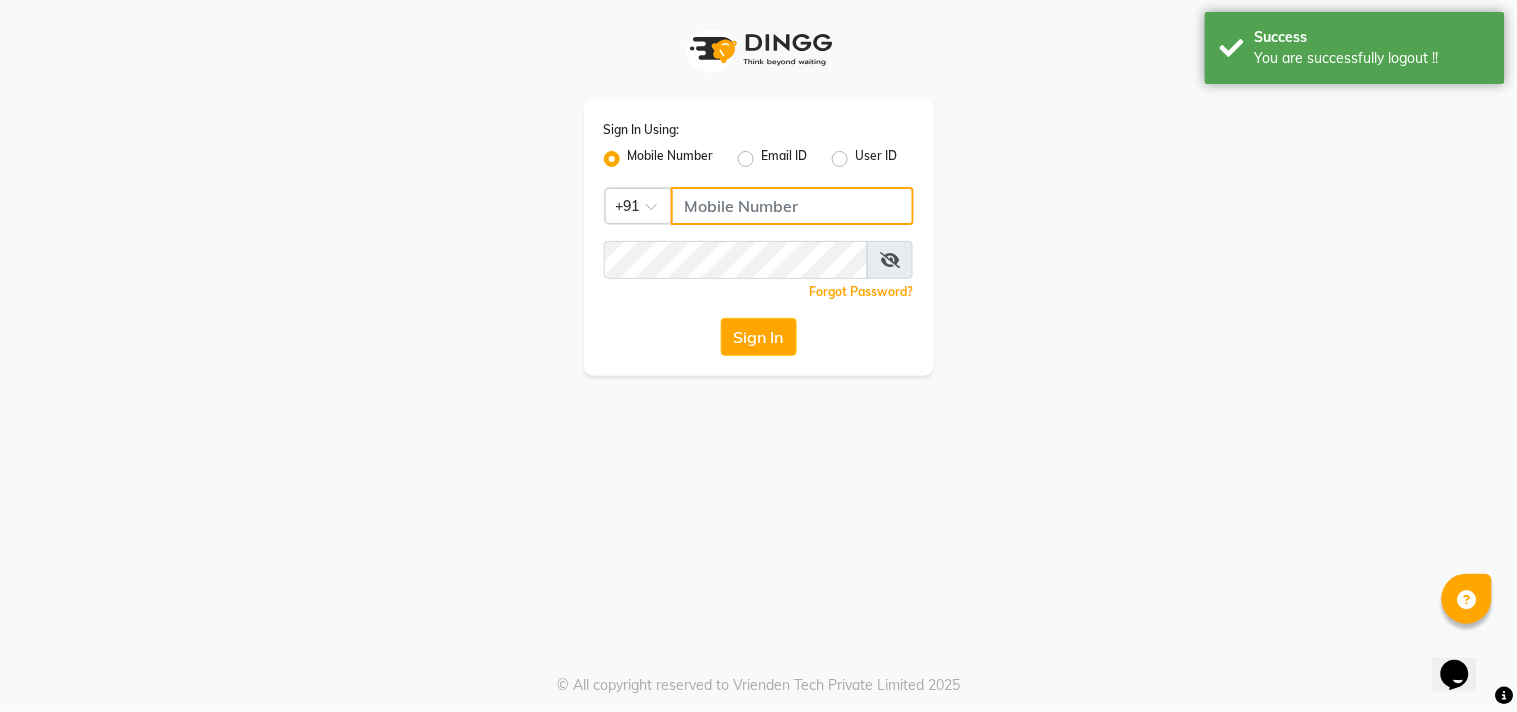 click 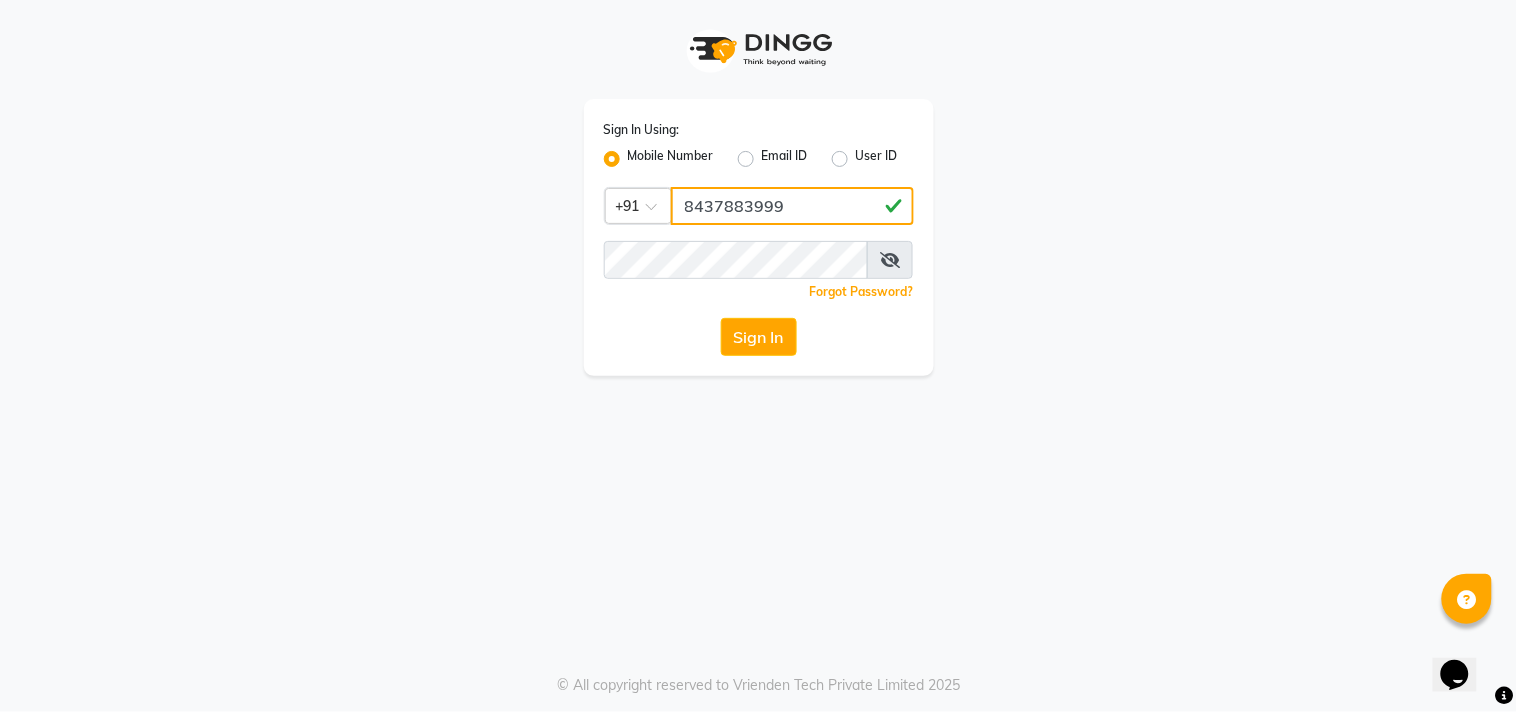 click on "8437883999" 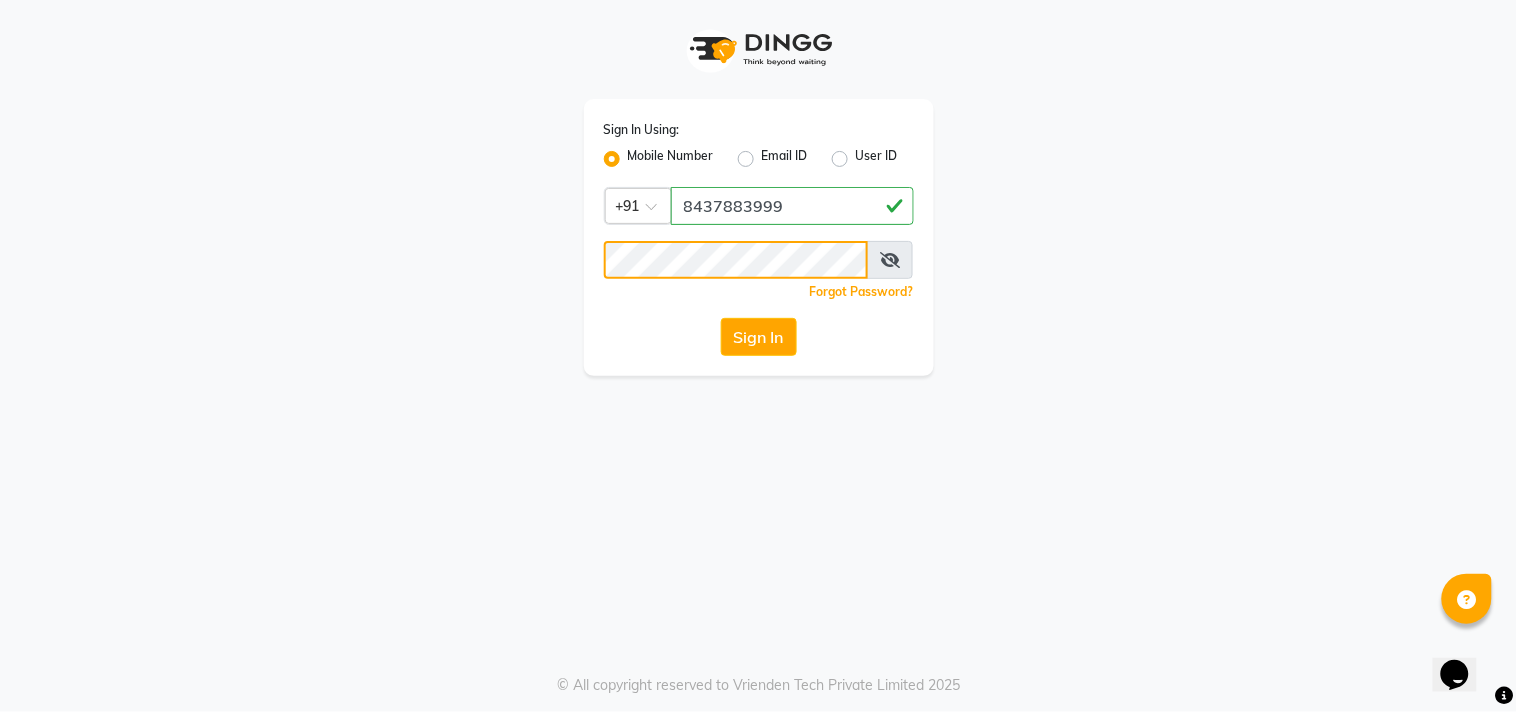 click on "Sign In" 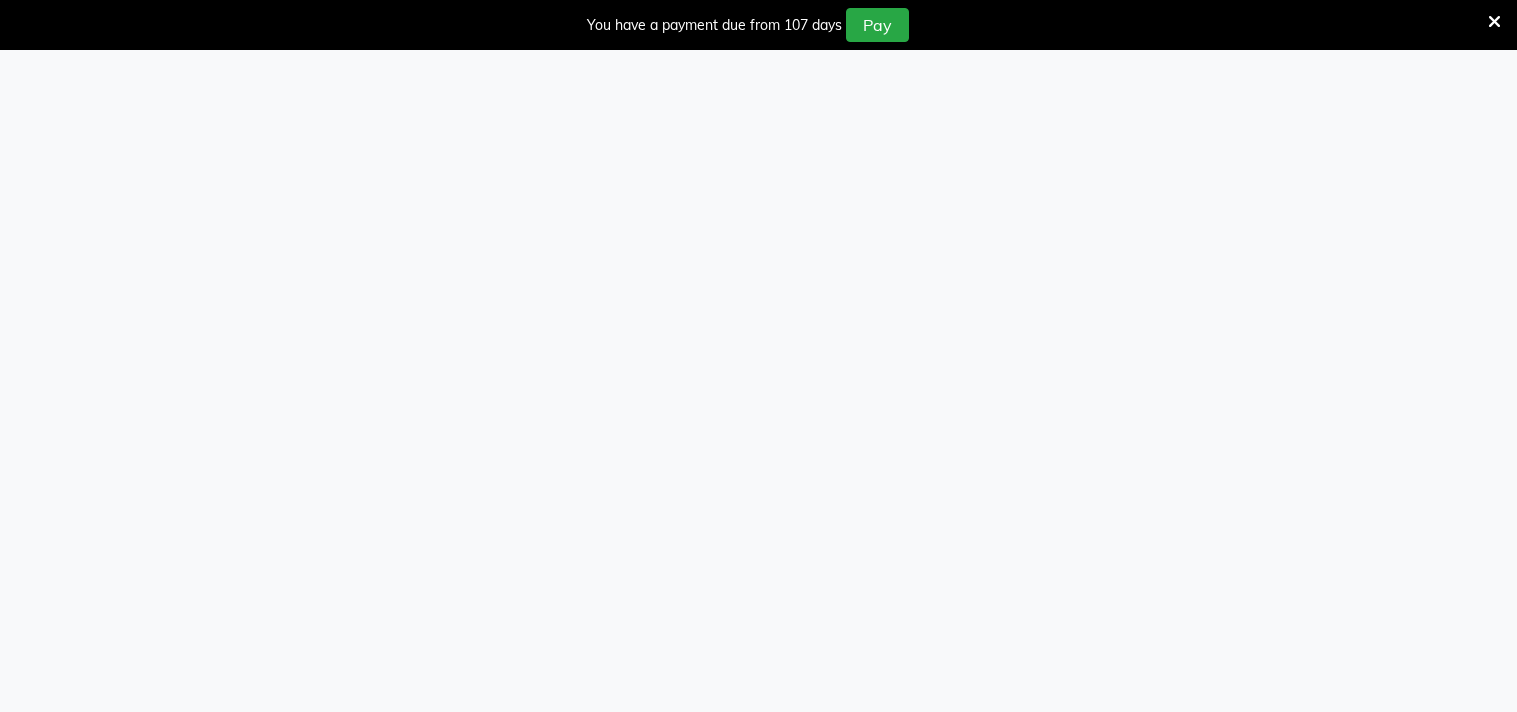 select on "67" 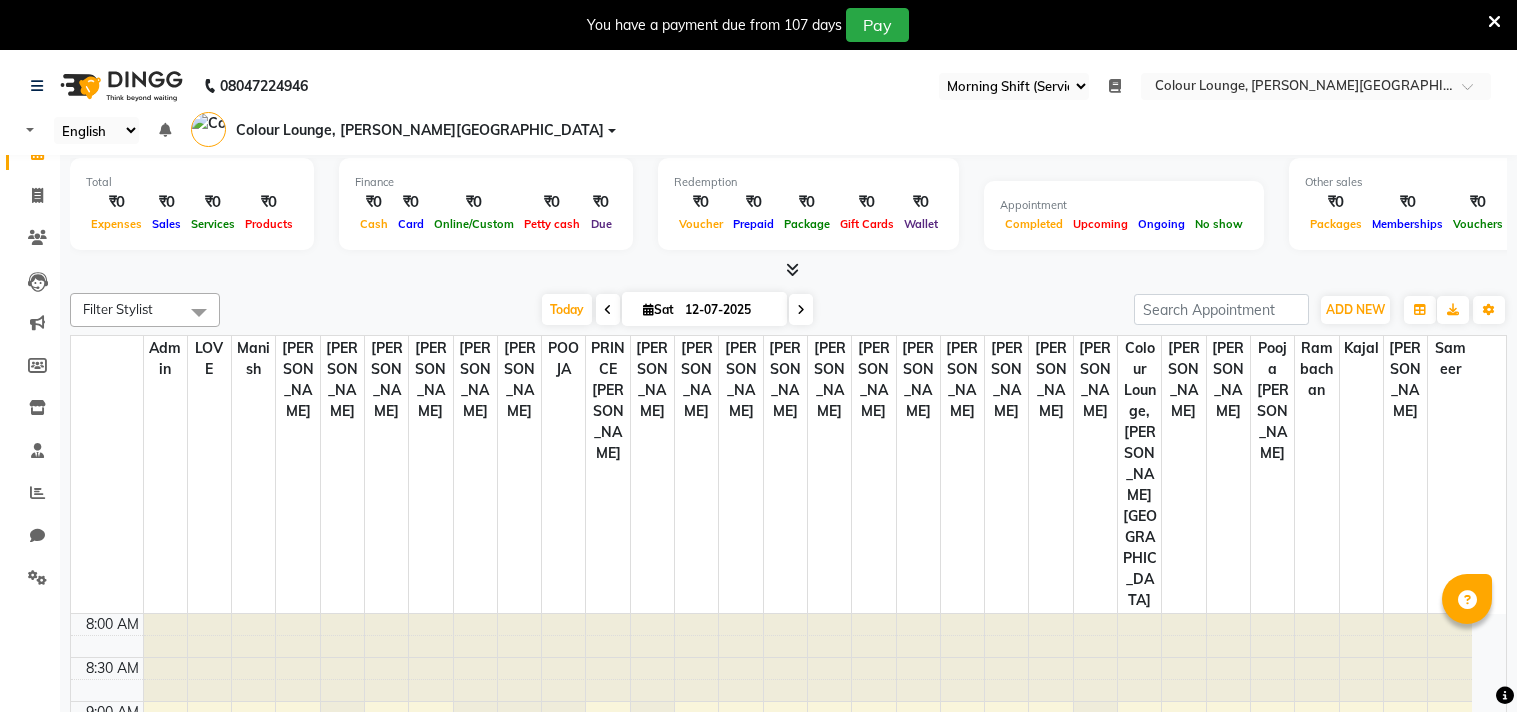 click at bounding box center (1494, 22) 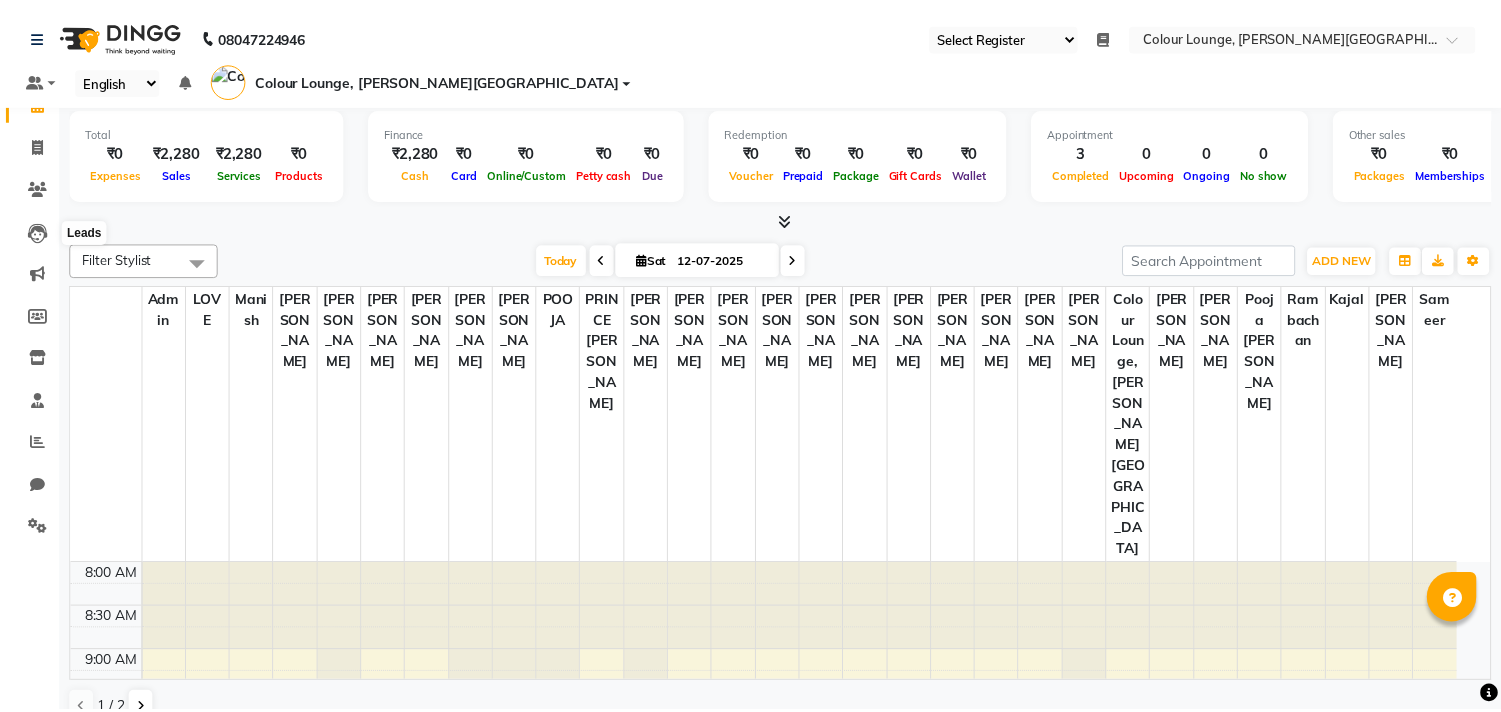 scroll, scrollTop: 0, scrollLeft: 0, axis: both 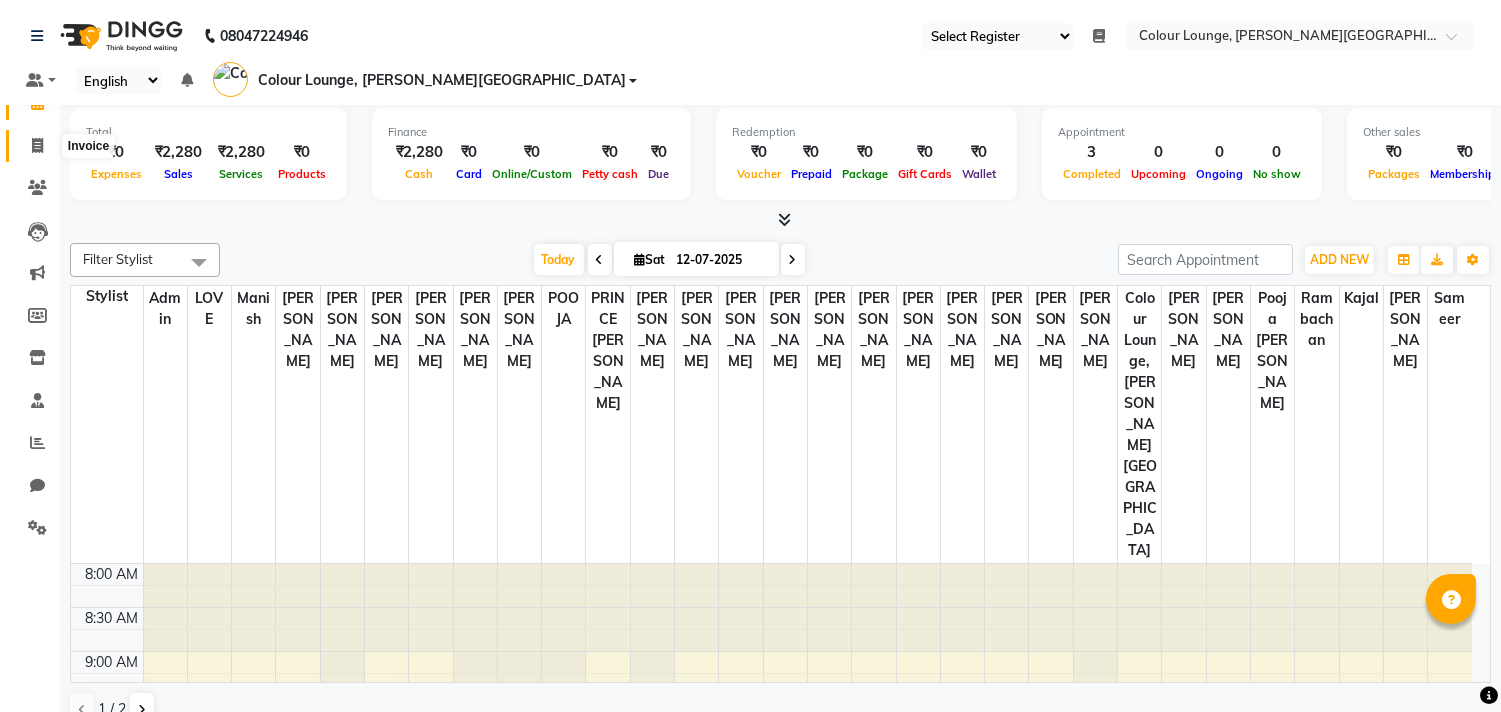 click 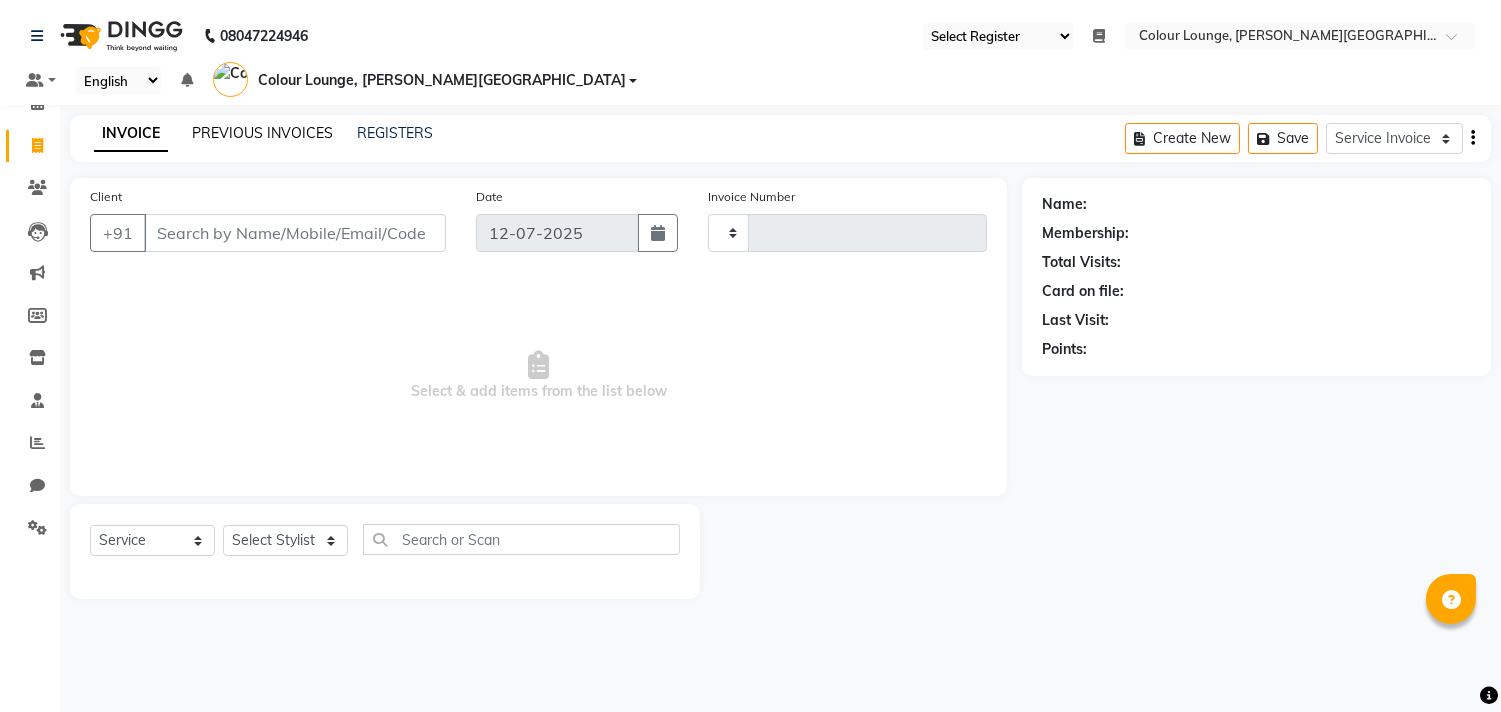 click on "PREVIOUS INVOICES" 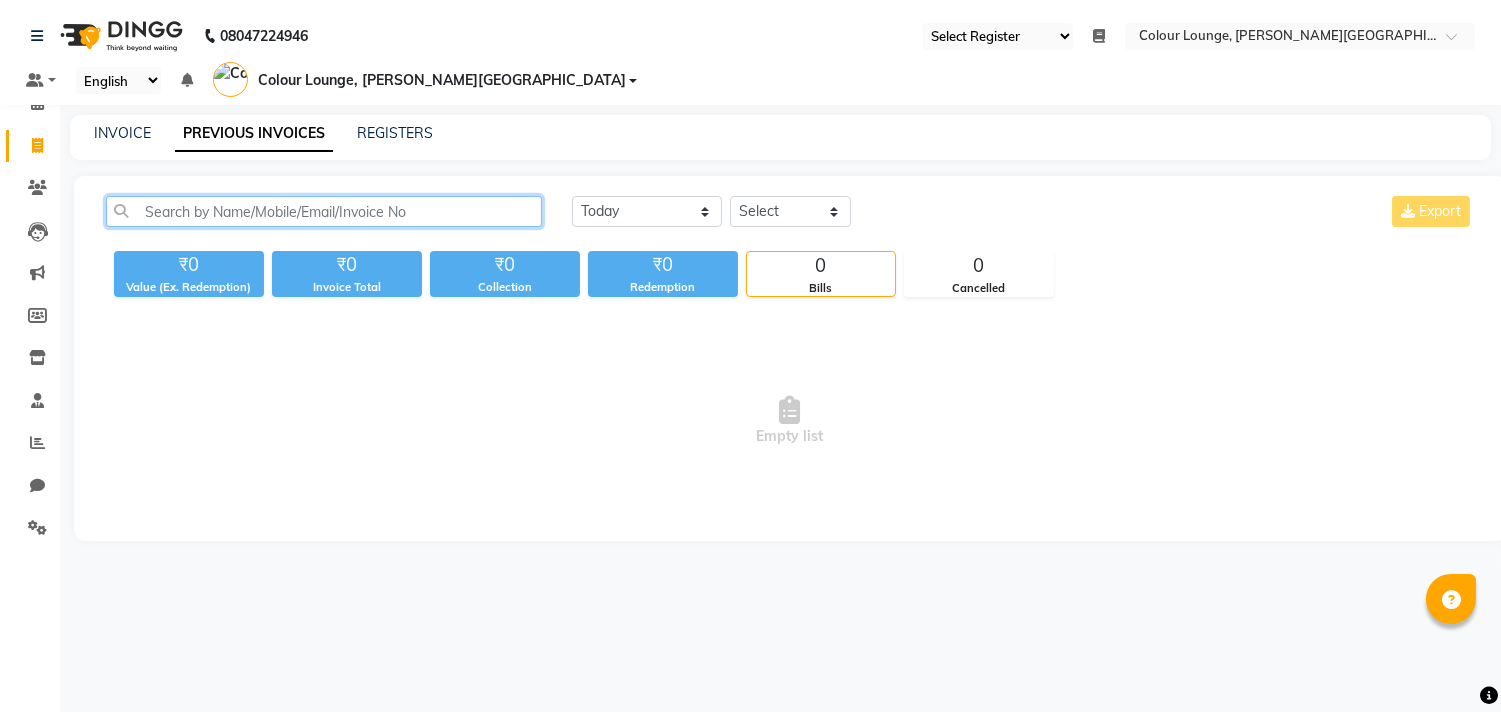 click 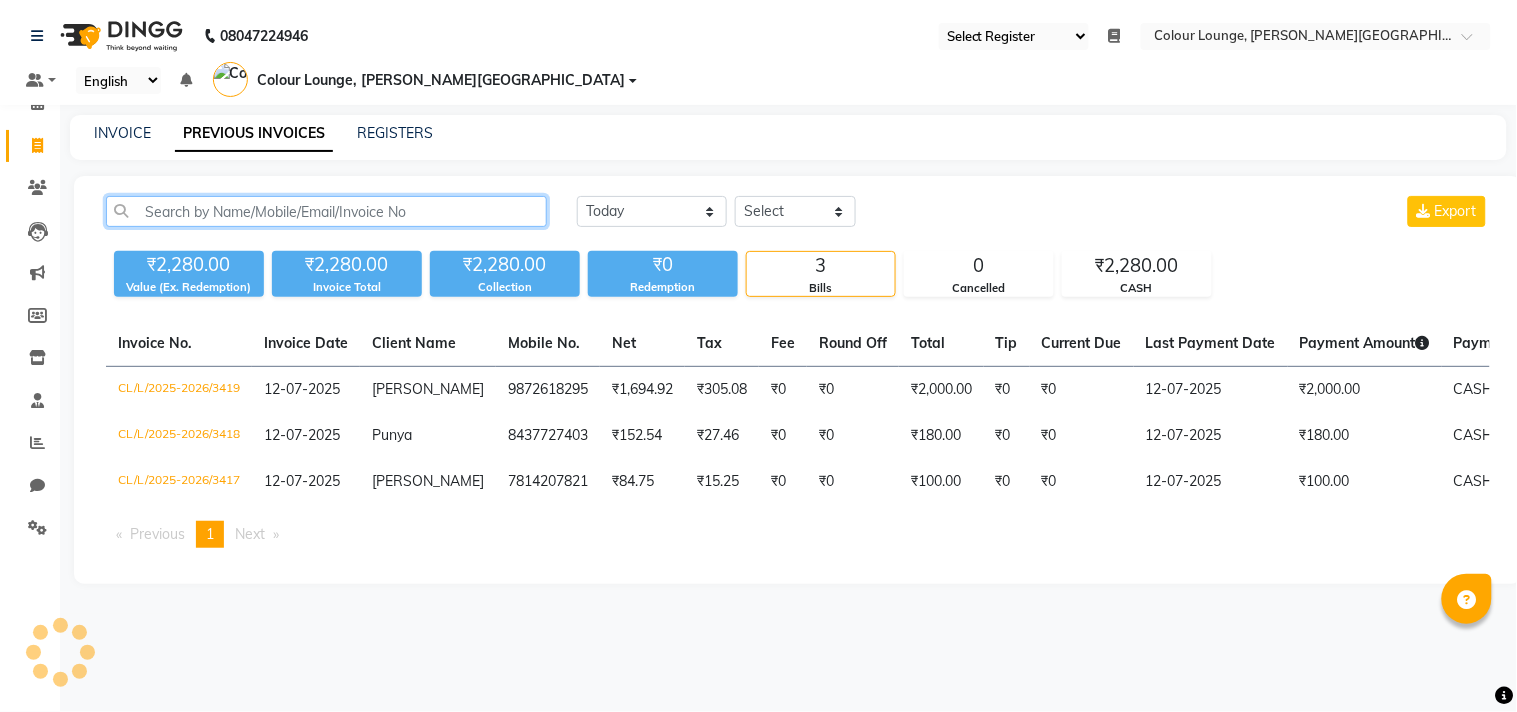 paste on "919855620192" 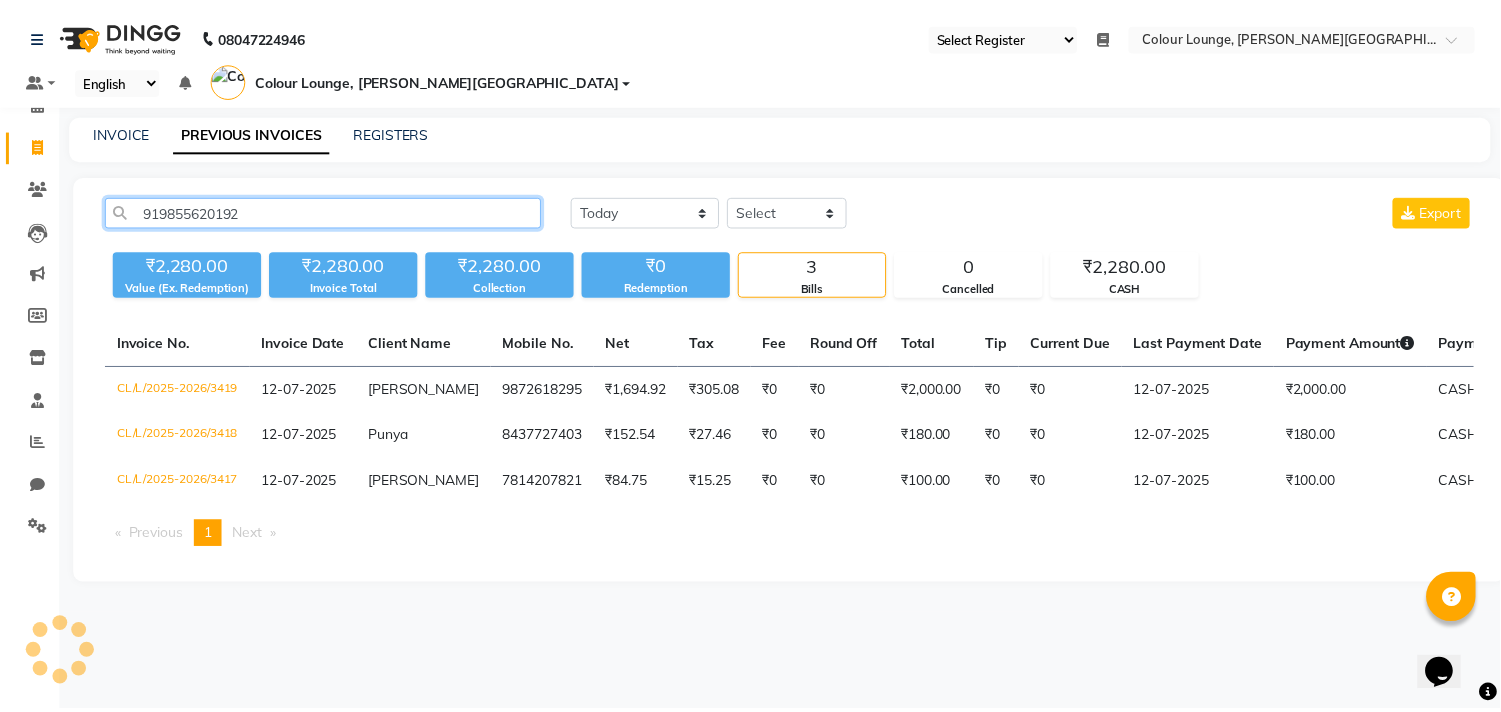 scroll, scrollTop: 0, scrollLeft: 0, axis: both 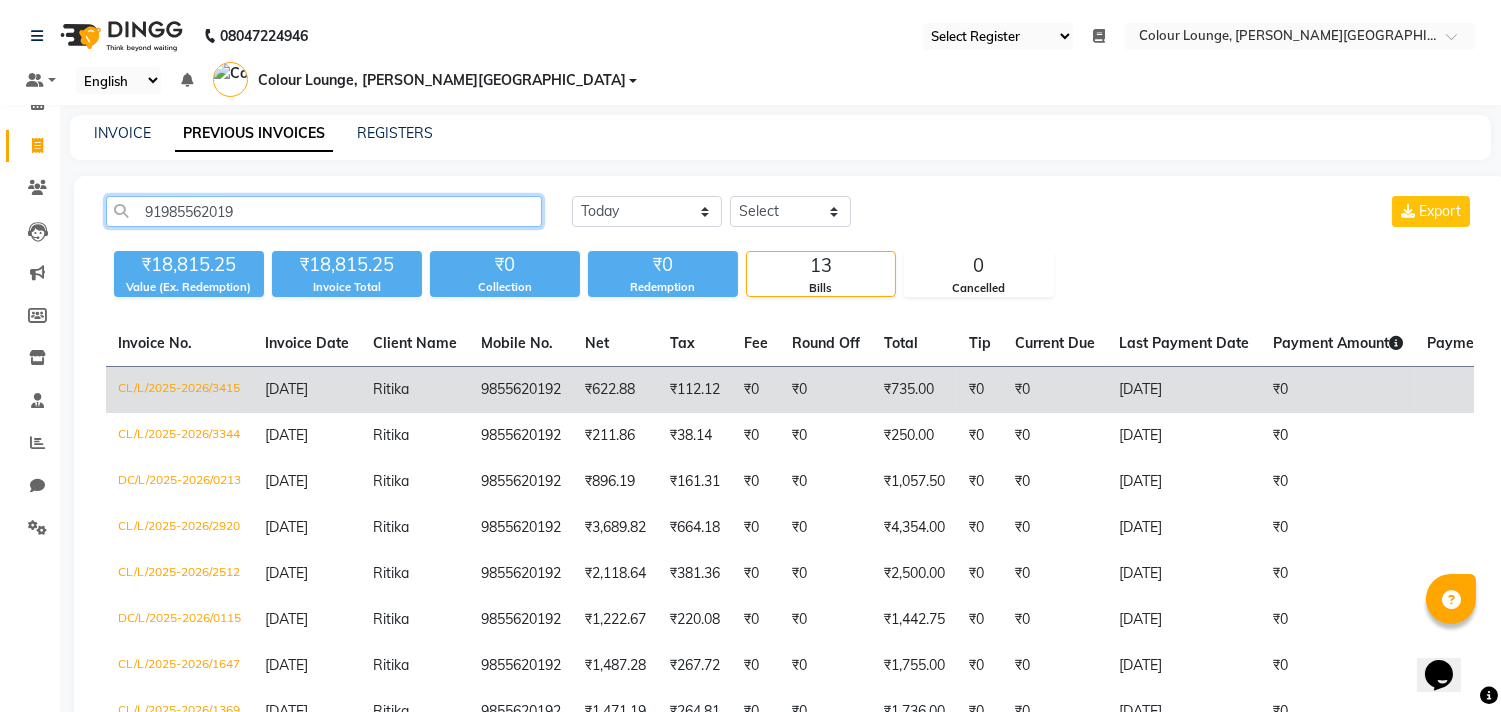 type on "91985562019" 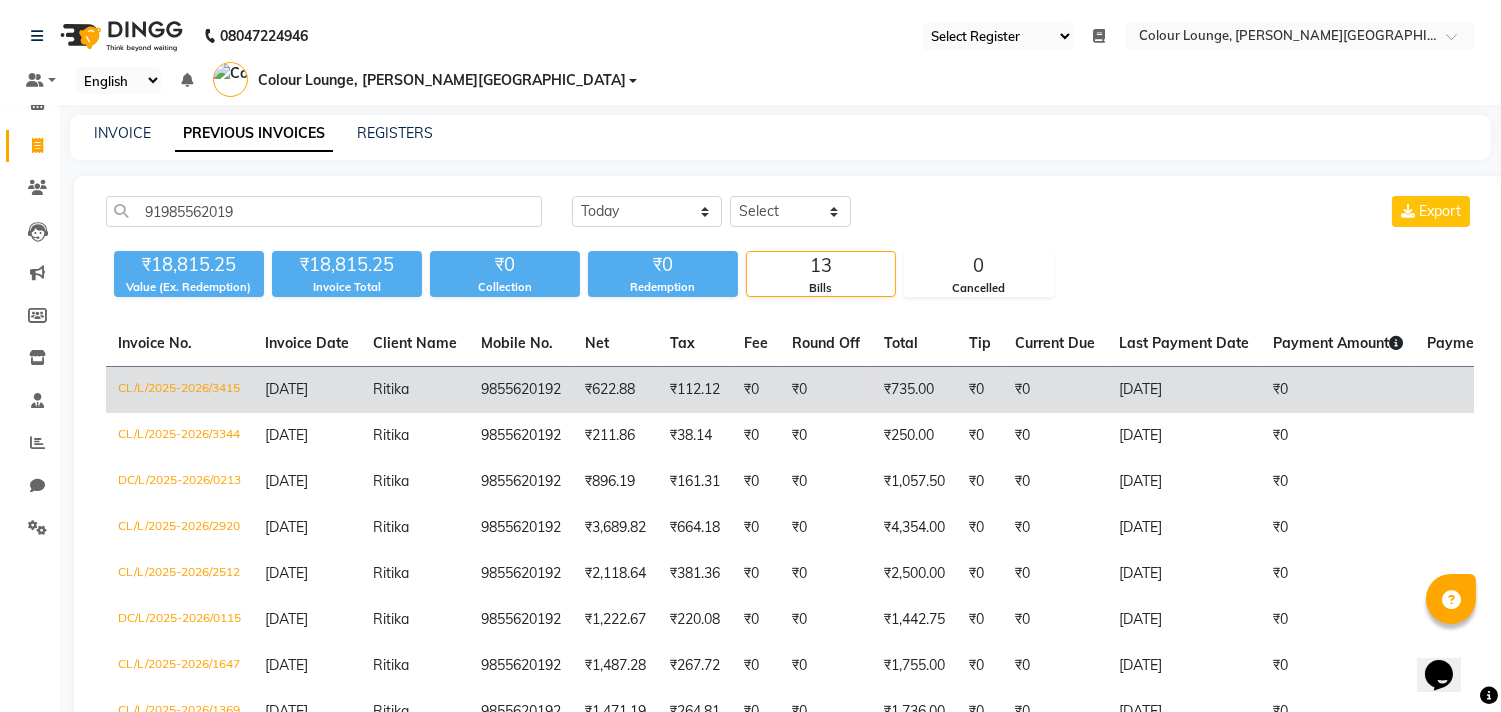 click on "₹622.88" 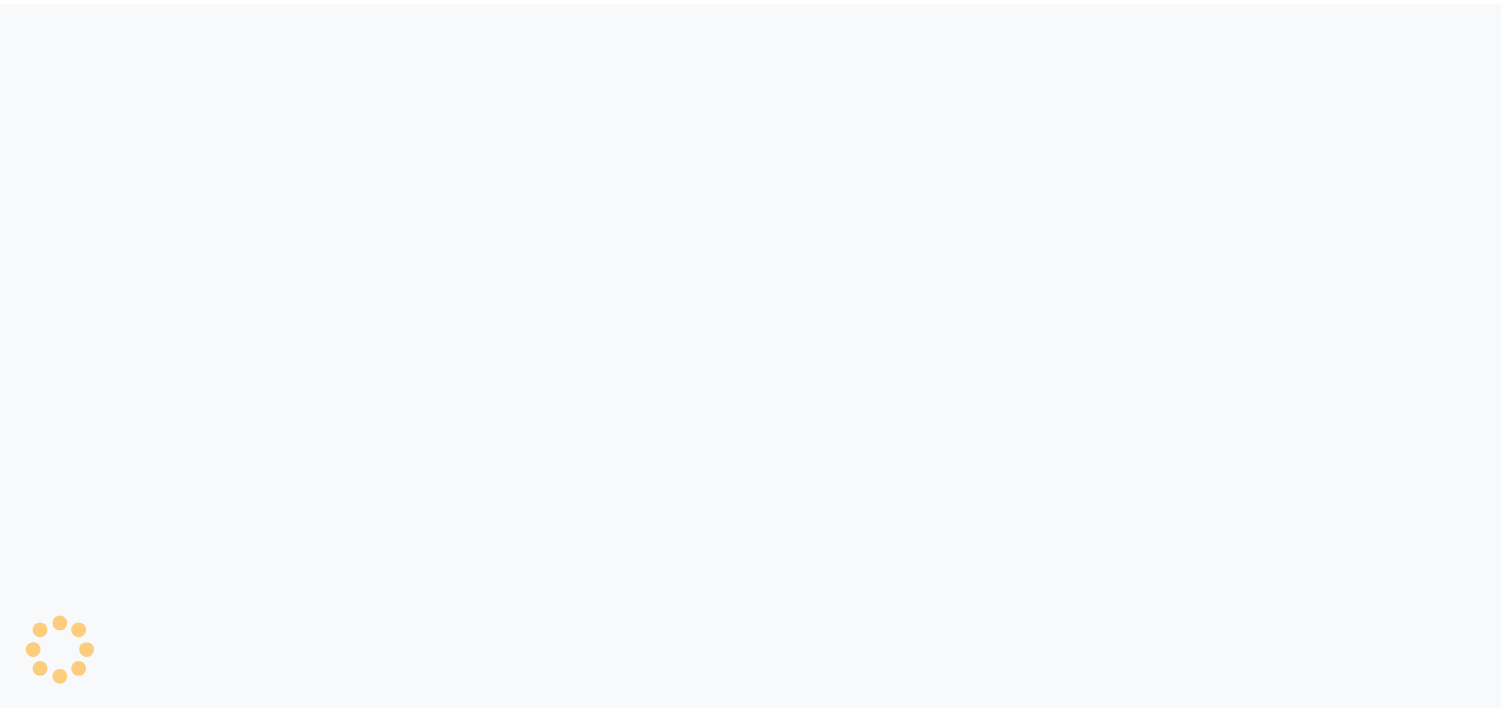 scroll, scrollTop: 0, scrollLeft: 0, axis: both 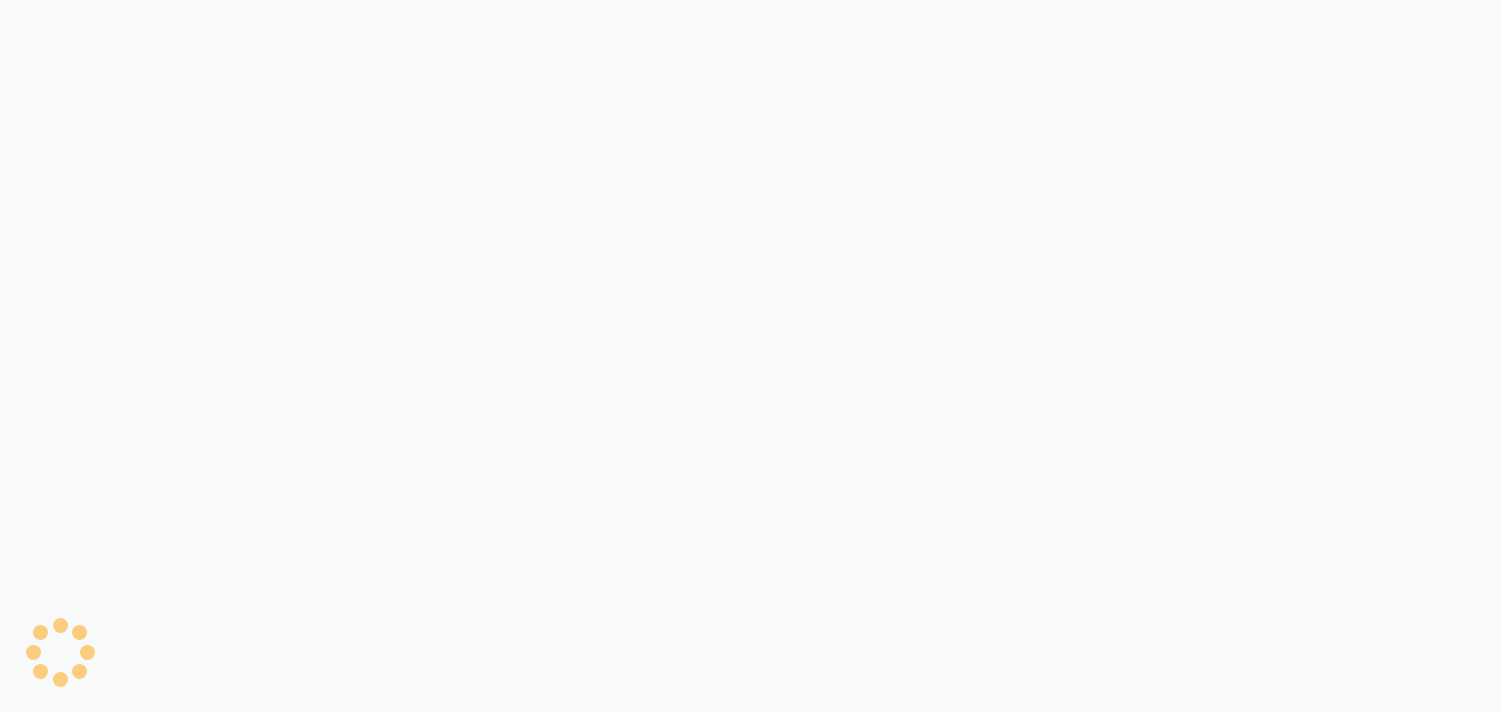select on "67" 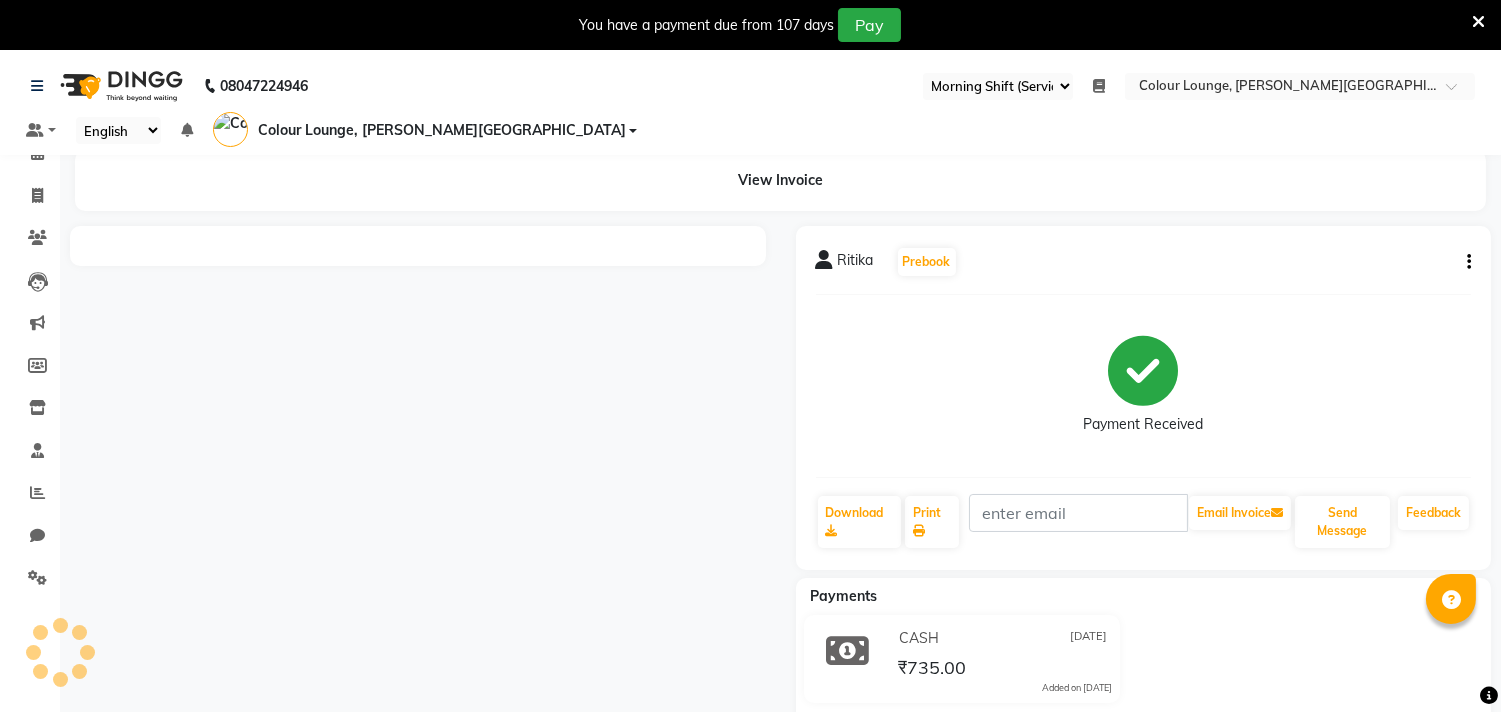 click at bounding box center (1478, 22) 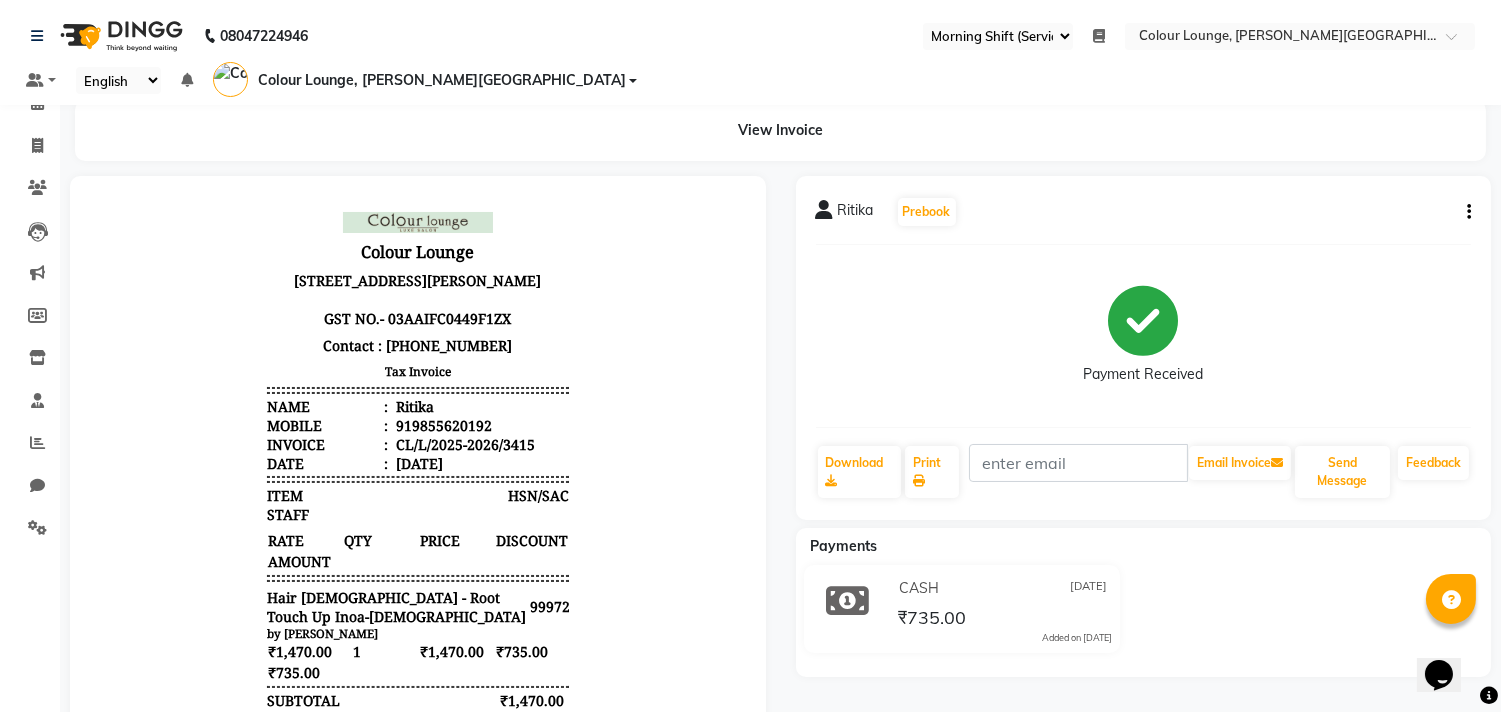 scroll, scrollTop: 0, scrollLeft: 0, axis: both 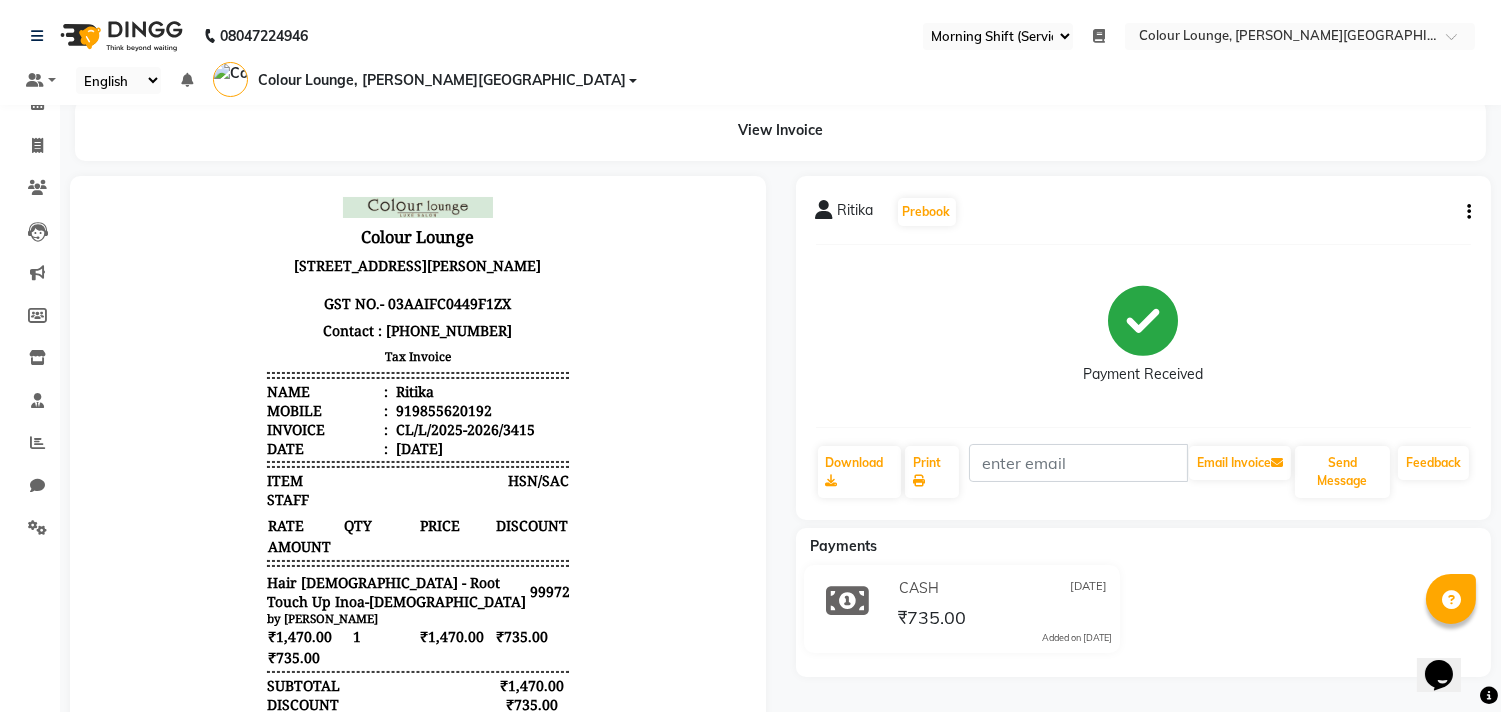 drag, startPoint x: 717, startPoint y: 315, endPoint x: 830, endPoint y: 603, distance: 309.37518 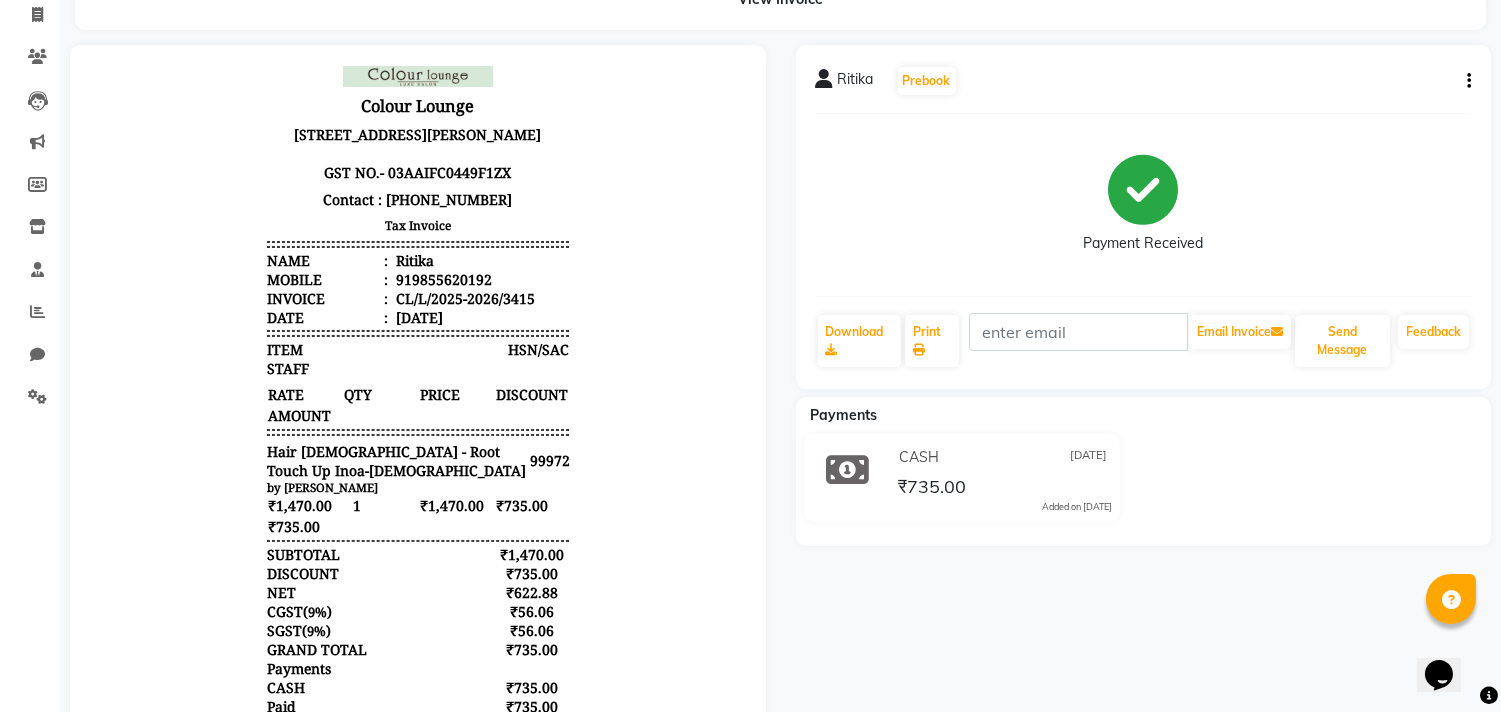 scroll, scrollTop: 145, scrollLeft: 0, axis: vertical 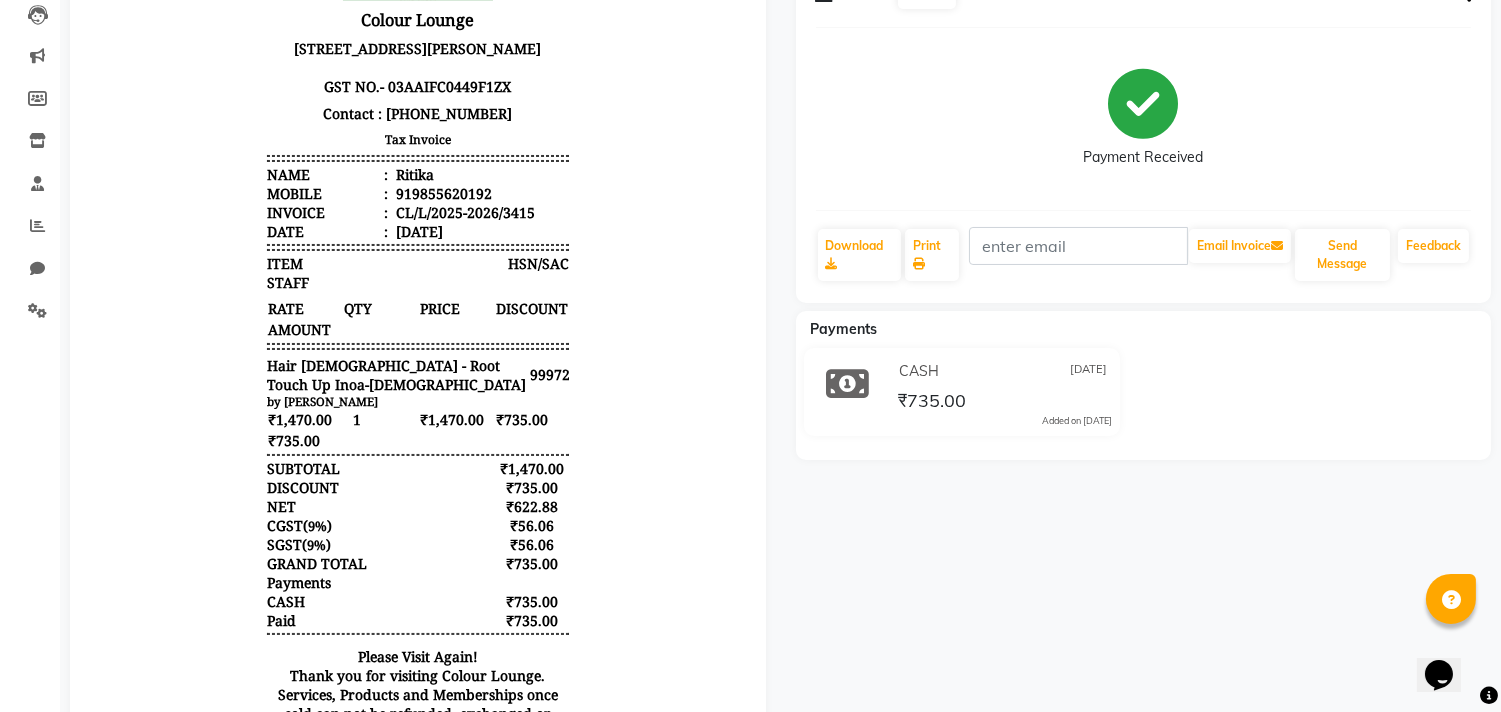 select on "67" 